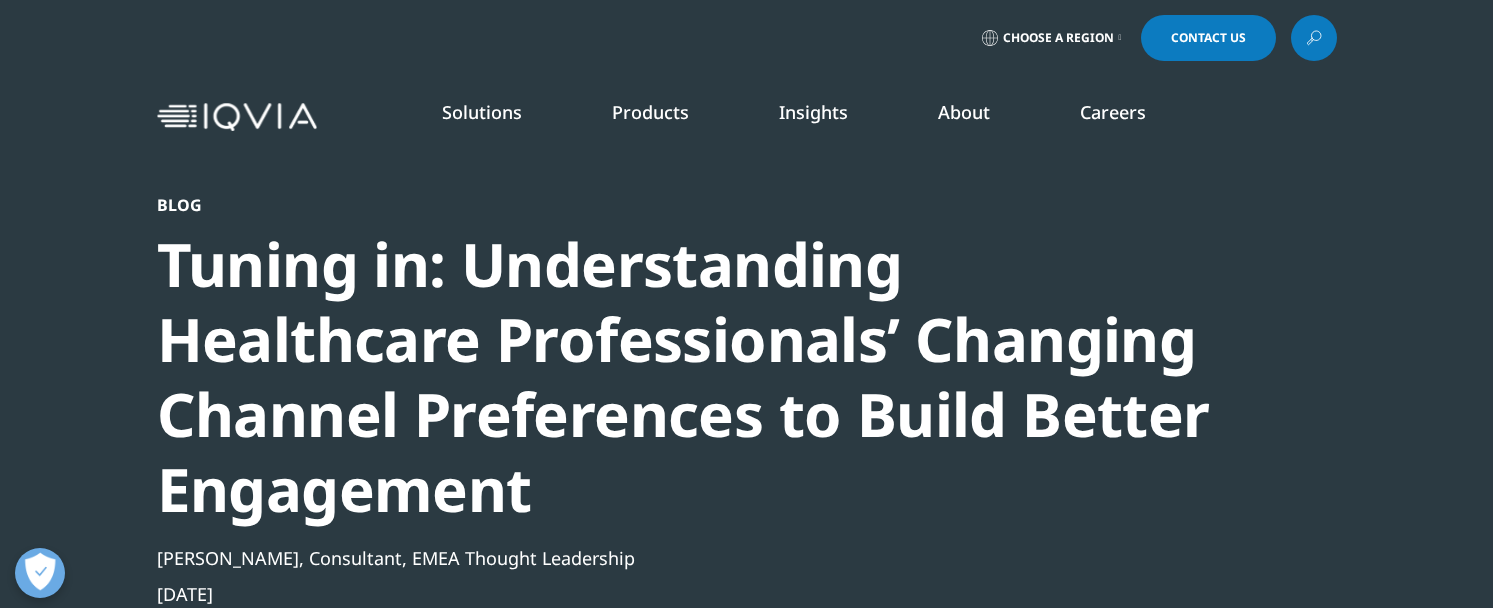 scroll, scrollTop: 288, scrollLeft: 0, axis: vertical 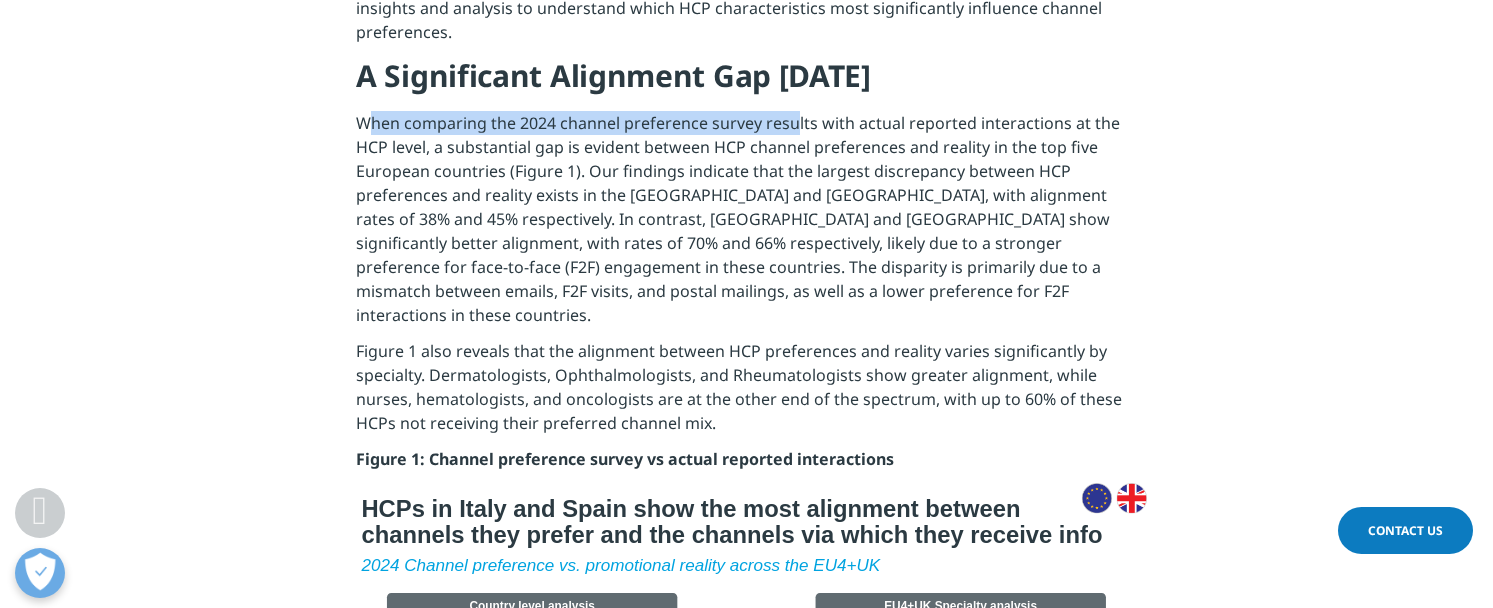 drag, startPoint x: 369, startPoint y: 105, endPoint x: 848, endPoint y: 118, distance: 479.1764 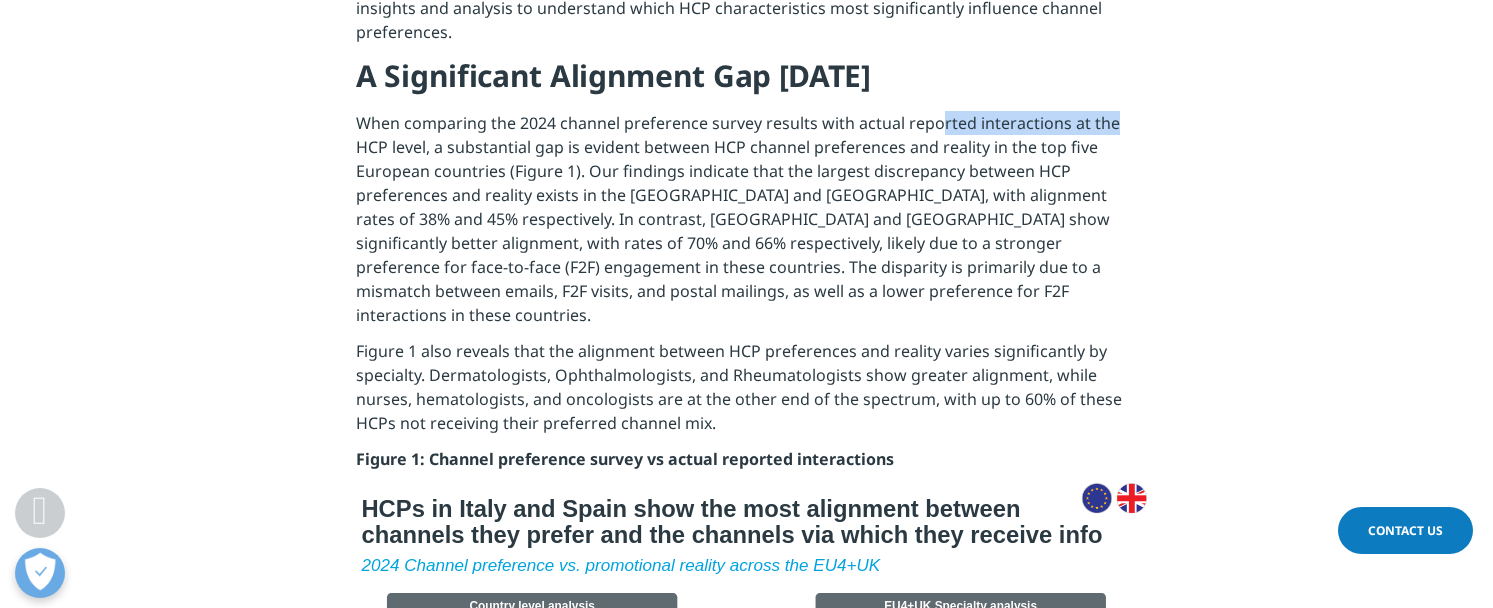drag, startPoint x: 991, startPoint y: 100, endPoint x: 1118, endPoint y: 103, distance: 127.03543 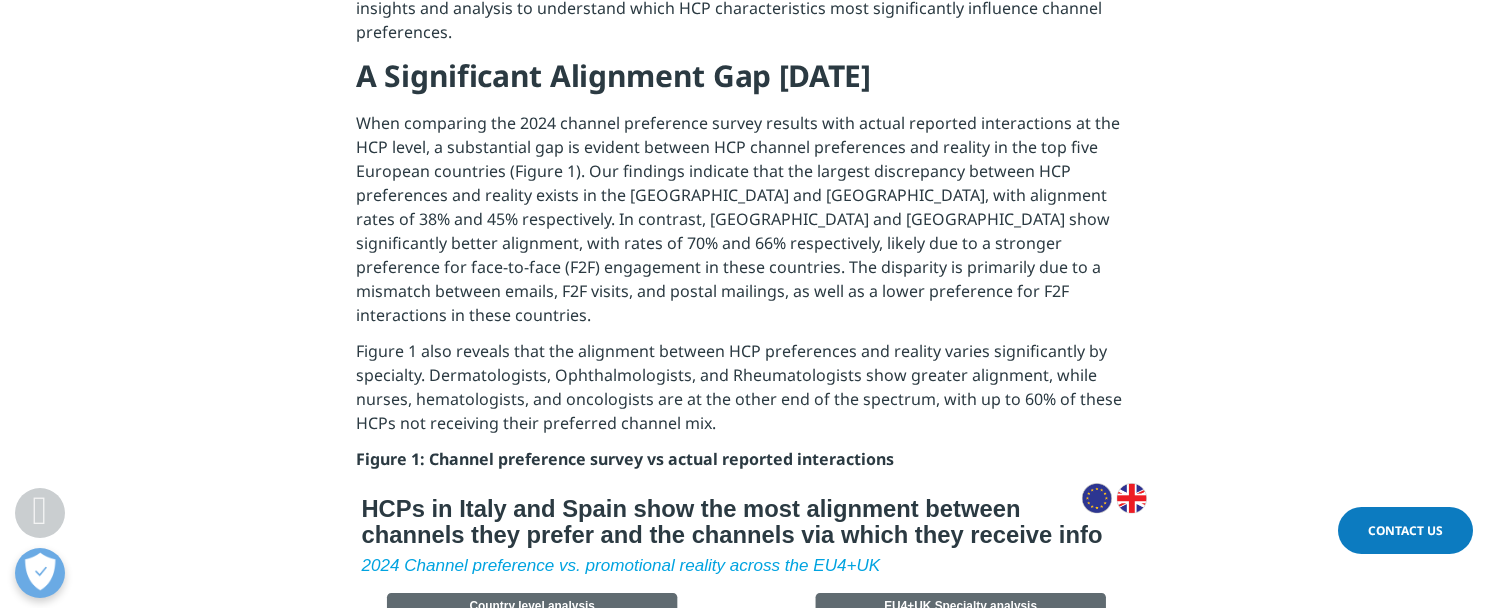 click on "Introduction
Half a decade post the global pandemic, the enduring impact continues to shape the dynamic interaction between pharmaceutical corporations and healthcare professionals (HCPs). The volume of interactive contacts in the leading European markets has largely remained below pre-pandemic levels, with the exception of the [GEOGRAPHIC_DATA], where interactive engagements have shown signs of recovery in the most recent quarter, albeit from a low starting point. In this context, it is crucial to comprehend the evolving preferences of HCPs in terms of engagement.
For the past eight years, IQVIA has been carefully examining the promotional environment by surveying over 20,000 HCPs across 38 countries about their preferred modes of communication. The findings from the 2024 ChannelDynamics™ Channel Preference Survey are now released, summarizing the results from asking HCPs the following question:
A Significant Alignment Gap [DATE]" at bounding box center (746, 1) 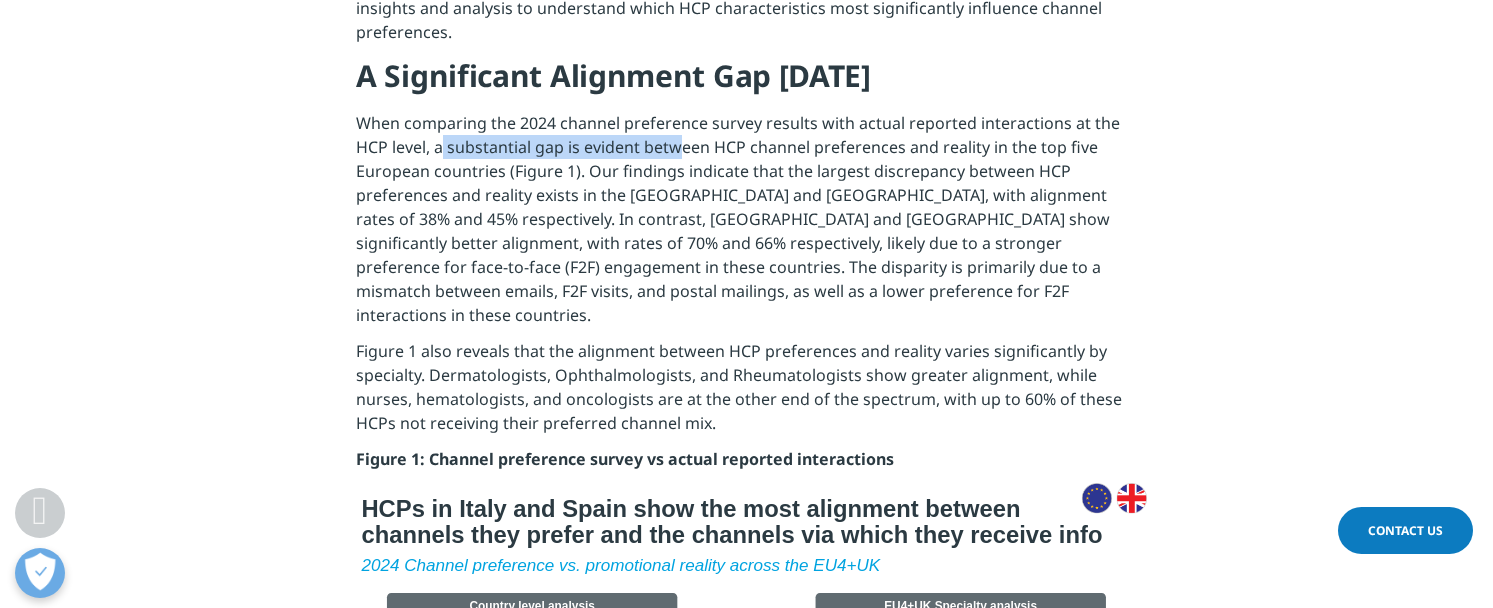 drag, startPoint x: 444, startPoint y: 116, endPoint x: 683, endPoint y: 114, distance: 239.00836 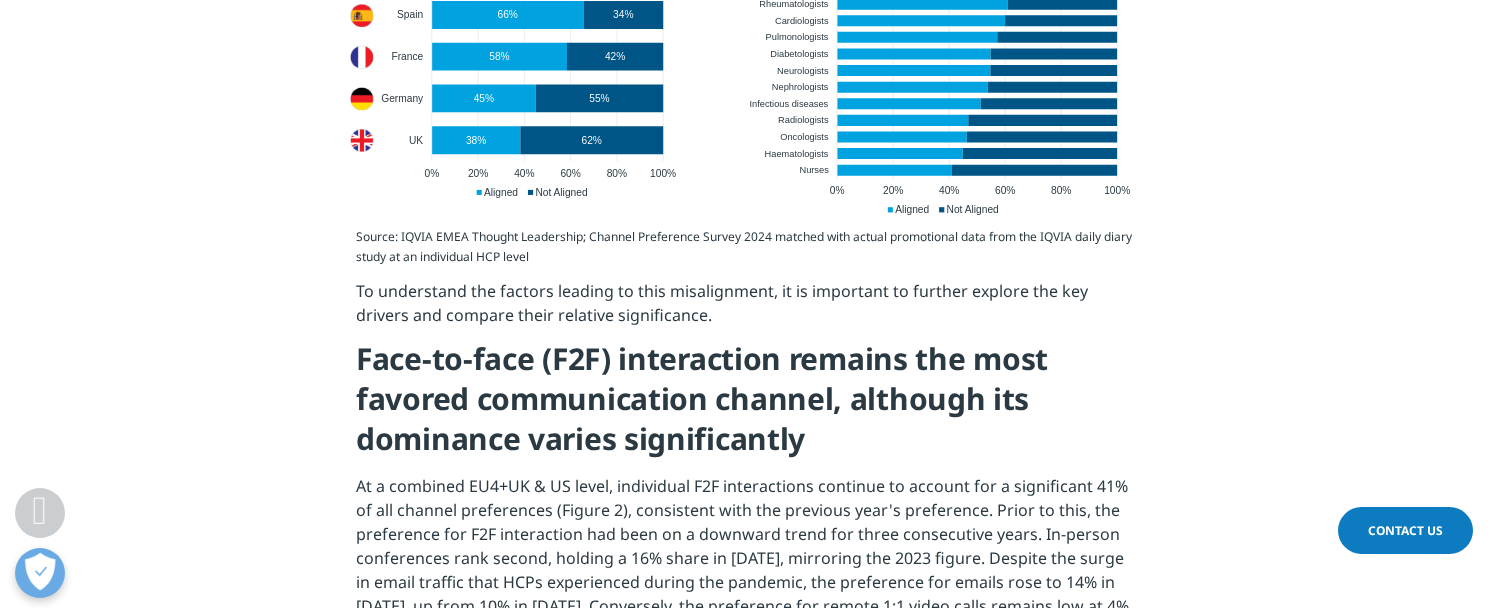 scroll, scrollTop: 2124, scrollLeft: 0, axis: vertical 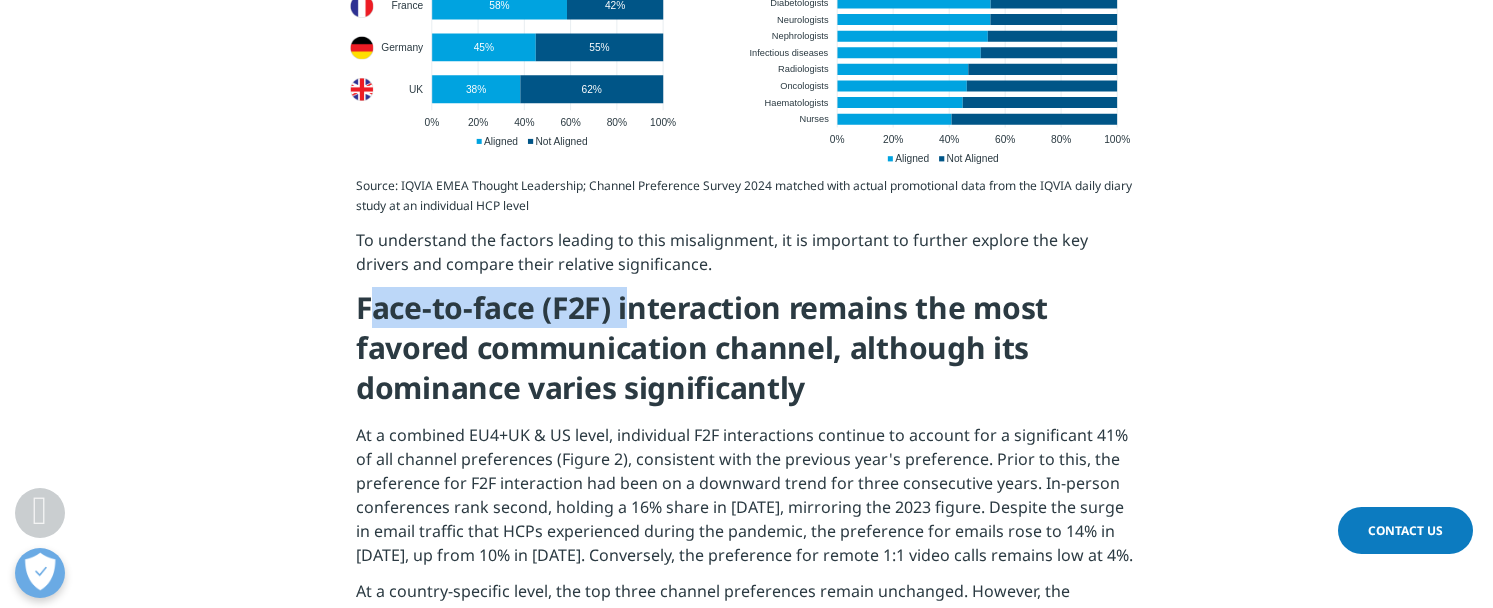 drag, startPoint x: 374, startPoint y: 254, endPoint x: 628, endPoint y: 241, distance: 254.33246 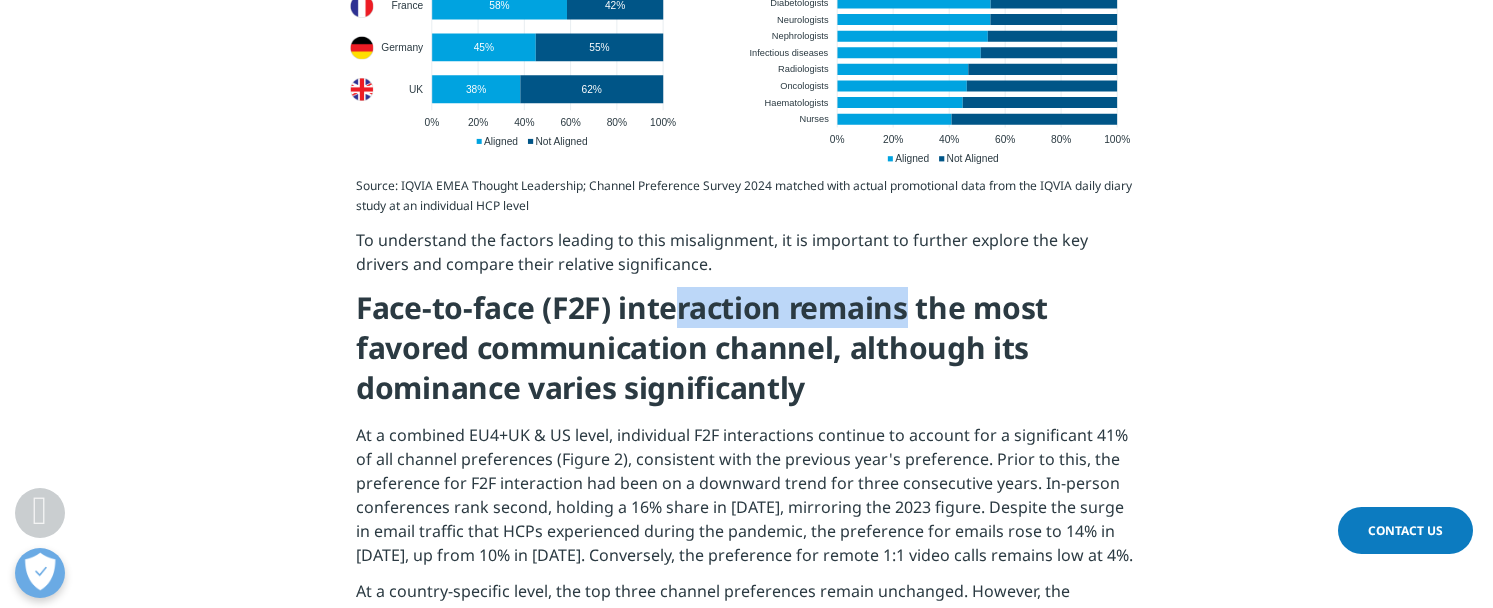 drag, startPoint x: 680, startPoint y: 247, endPoint x: 1015, endPoint y: 275, distance: 336.16812 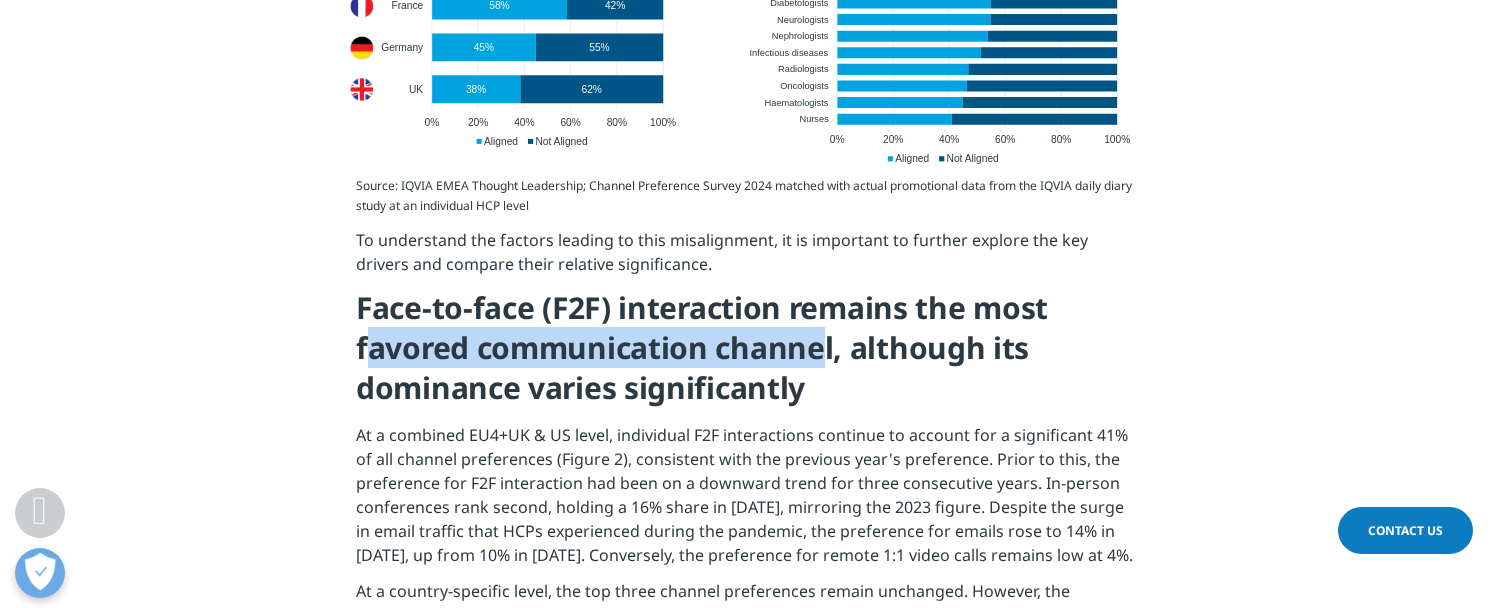 drag, startPoint x: 415, startPoint y: 299, endPoint x: 820, endPoint y: 307, distance: 405.079 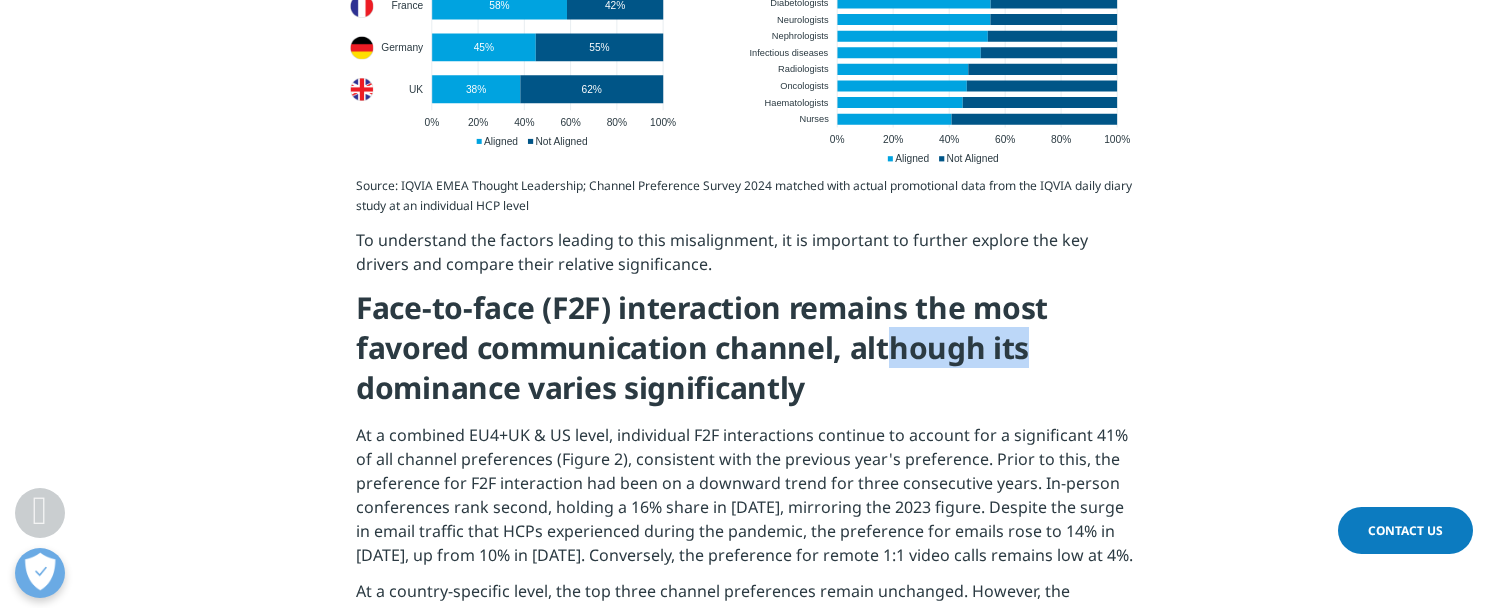 drag, startPoint x: 886, startPoint y: 295, endPoint x: 1084, endPoint y: 291, distance: 198.0404 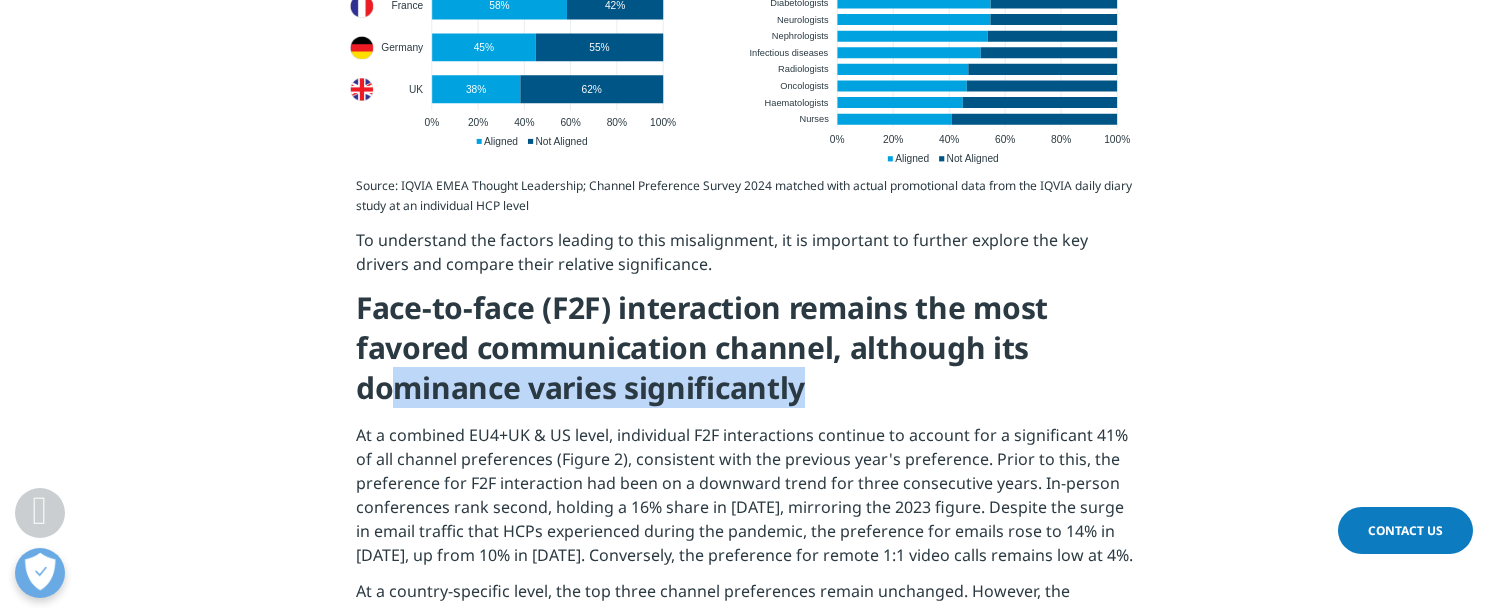 drag, startPoint x: 553, startPoint y: 342, endPoint x: 838, endPoint y: 336, distance: 285.06314 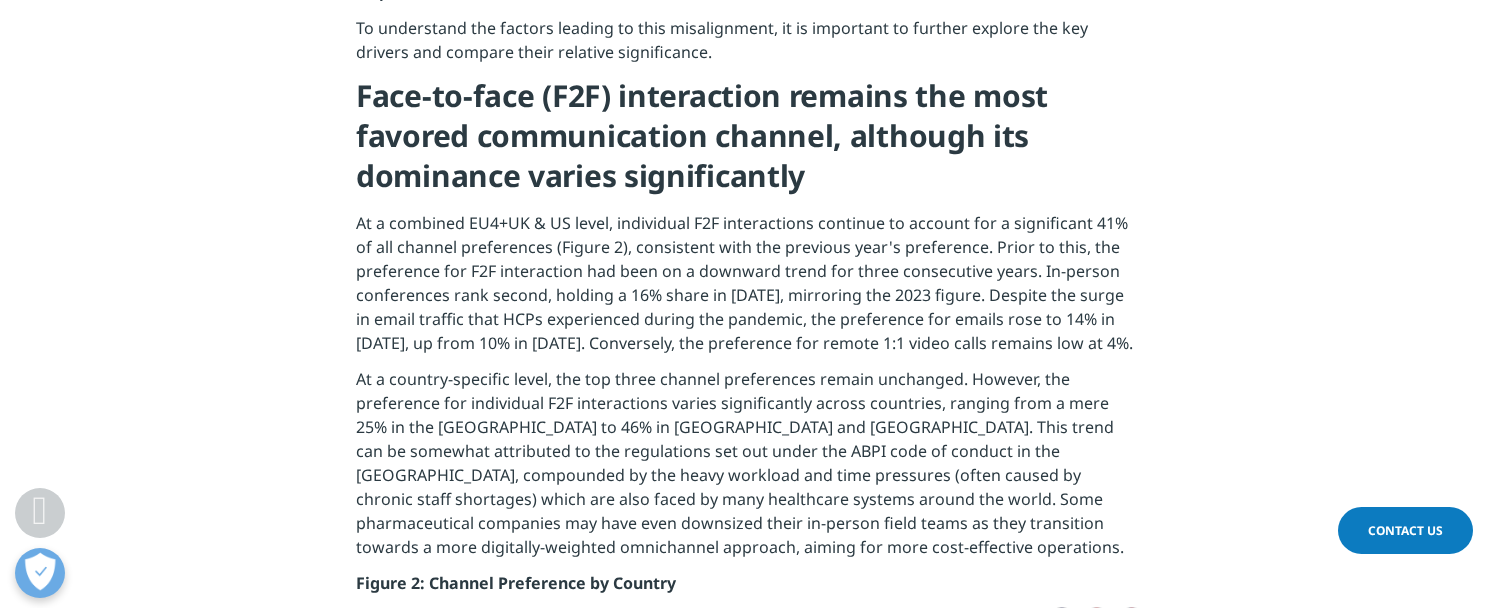 scroll, scrollTop: 2341, scrollLeft: 0, axis: vertical 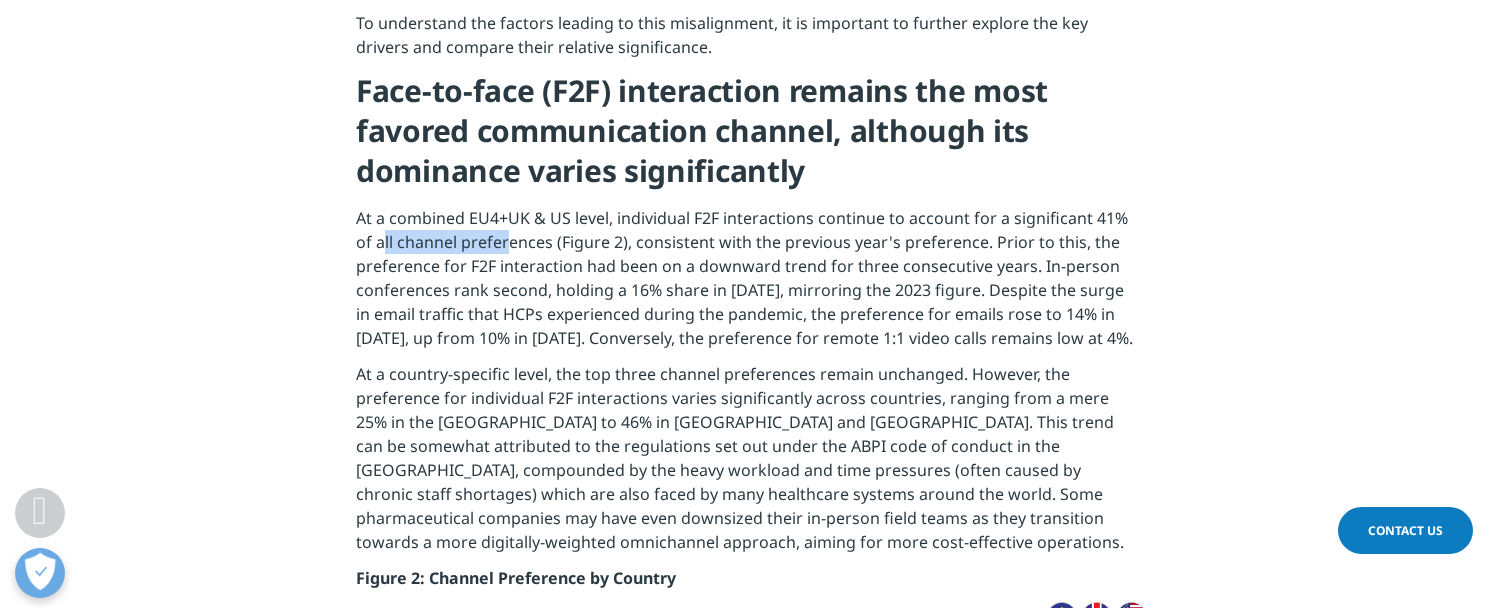 drag, startPoint x: 469, startPoint y: 189, endPoint x: 507, endPoint y: 186, distance: 38.118237 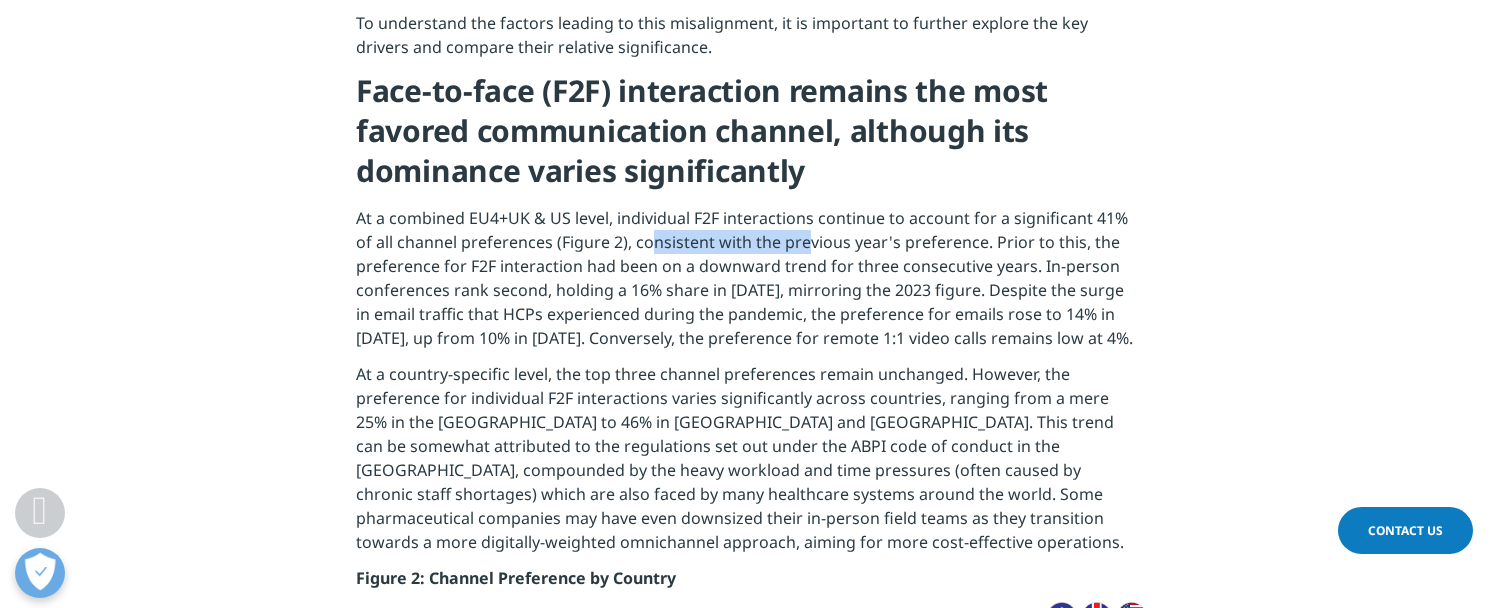 drag, startPoint x: 646, startPoint y: 192, endPoint x: 801, endPoint y: 188, distance: 155.0516 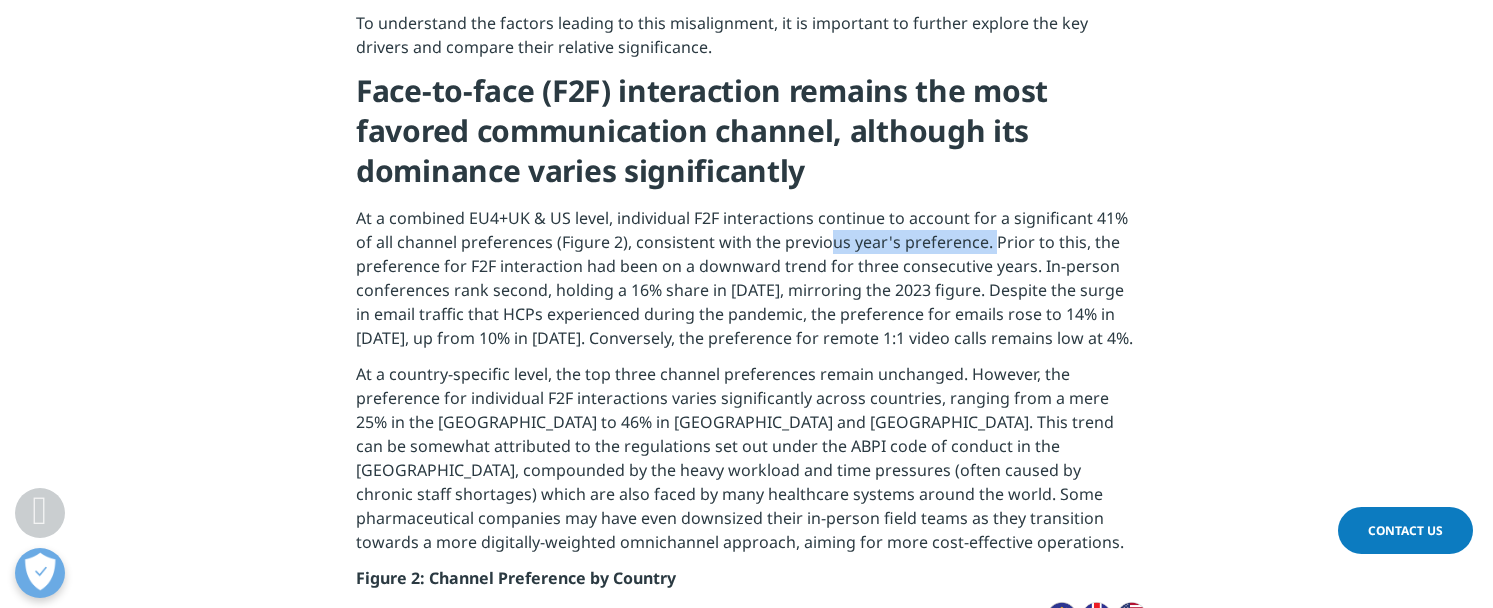 drag, startPoint x: 826, startPoint y: 195, endPoint x: 989, endPoint y: 190, distance: 163.07668 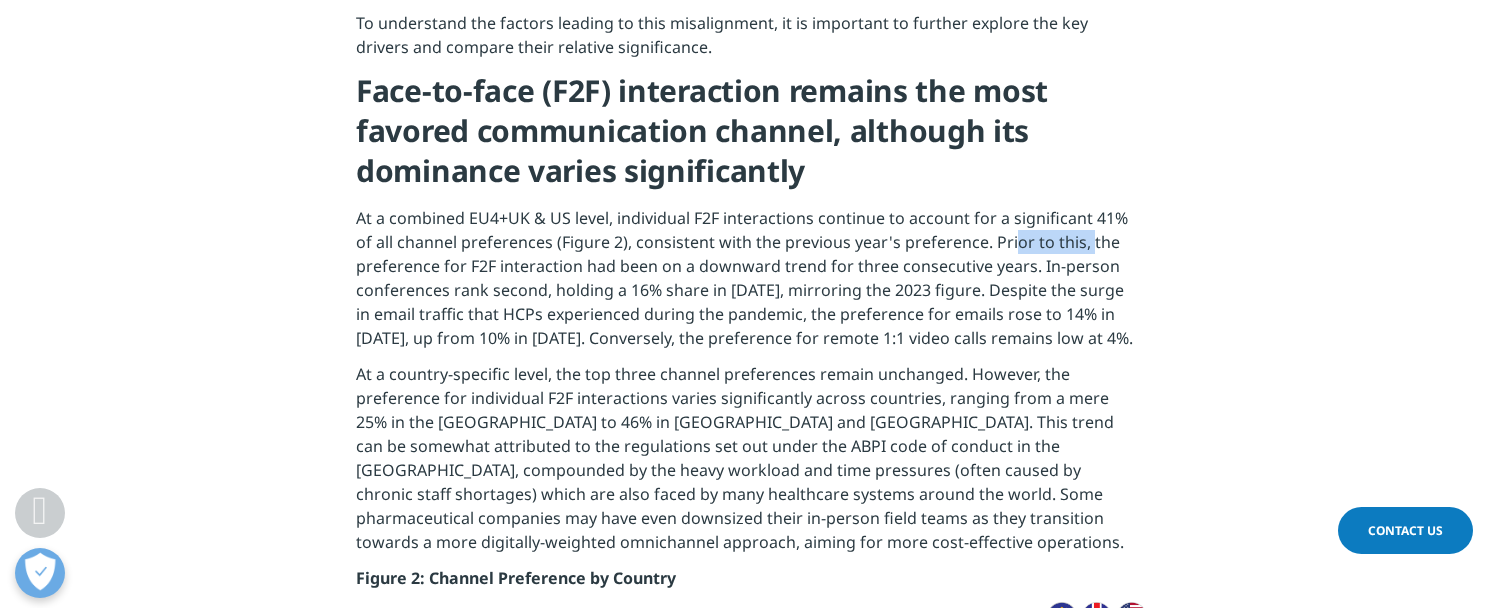 drag, startPoint x: 1006, startPoint y: 190, endPoint x: 1085, endPoint y: 188, distance: 79.025314 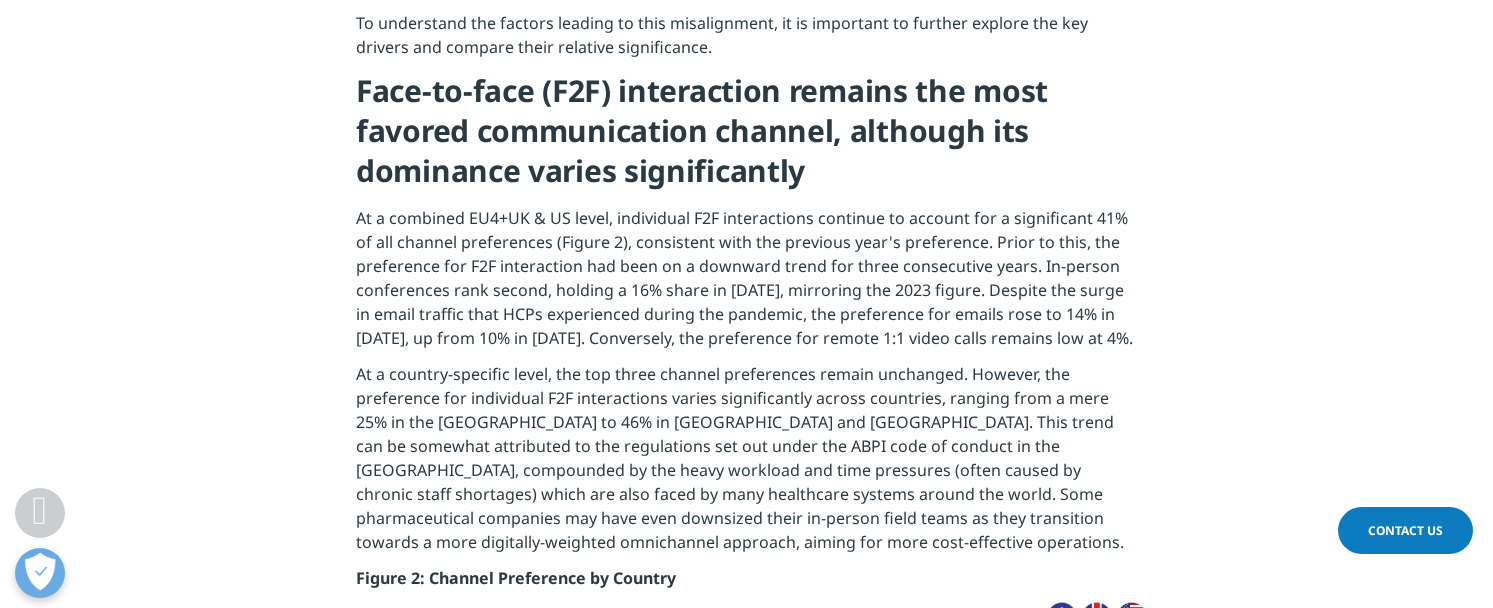 click on "At a combined EU4+UK & US level, individual F2F interactions continue to account for a significant 41% of all channel preferences (Figure 2), consistent with the previous year's preference. Prior to this, the preference for F2F interaction had been on a downward trend for three consecutive years. In-person conferences rank second, holding a 16% share in [DATE], mirroring the 2023 figure. Despite the surge in email traffic that HCPs experienced during the pandemic, the preference for emails rose to 14% in [DATE], up from 10% in [DATE]. Conversely, the preference for remote 1:1 video calls remains low at 4%." at bounding box center (746, 284) 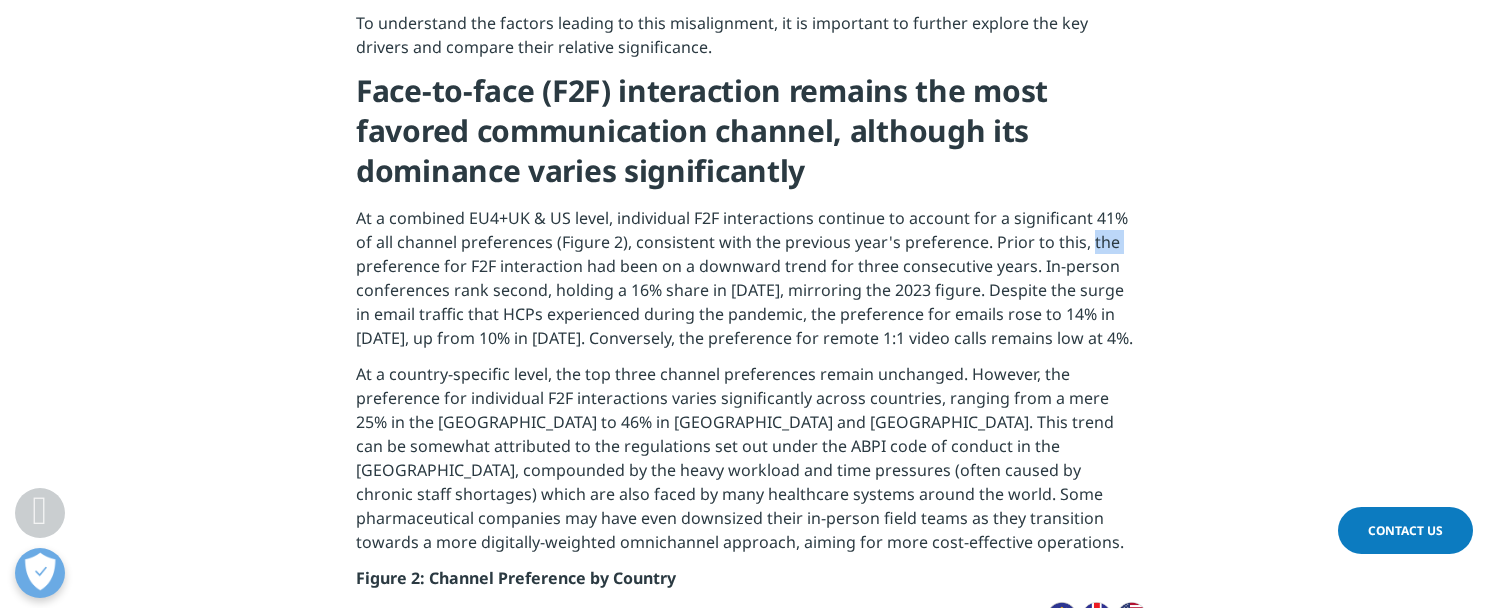 click on "At a combined EU4+UK & US level, individual F2F interactions continue to account for a significant 41% of all channel preferences (Figure 2), consistent with the previous year's preference. Prior to this, the preference for F2F interaction had been on a downward trend for three consecutive years. In-person conferences rank second, holding a 16% share in [DATE], mirroring the 2023 figure. Despite the surge in email traffic that HCPs experienced during the pandemic, the preference for emails rose to 14% in [DATE], up from 10% in [DATE]. Conversely, the preference for remote 1:1 video calls remains low at 4%." at bounding box center (746, 284) 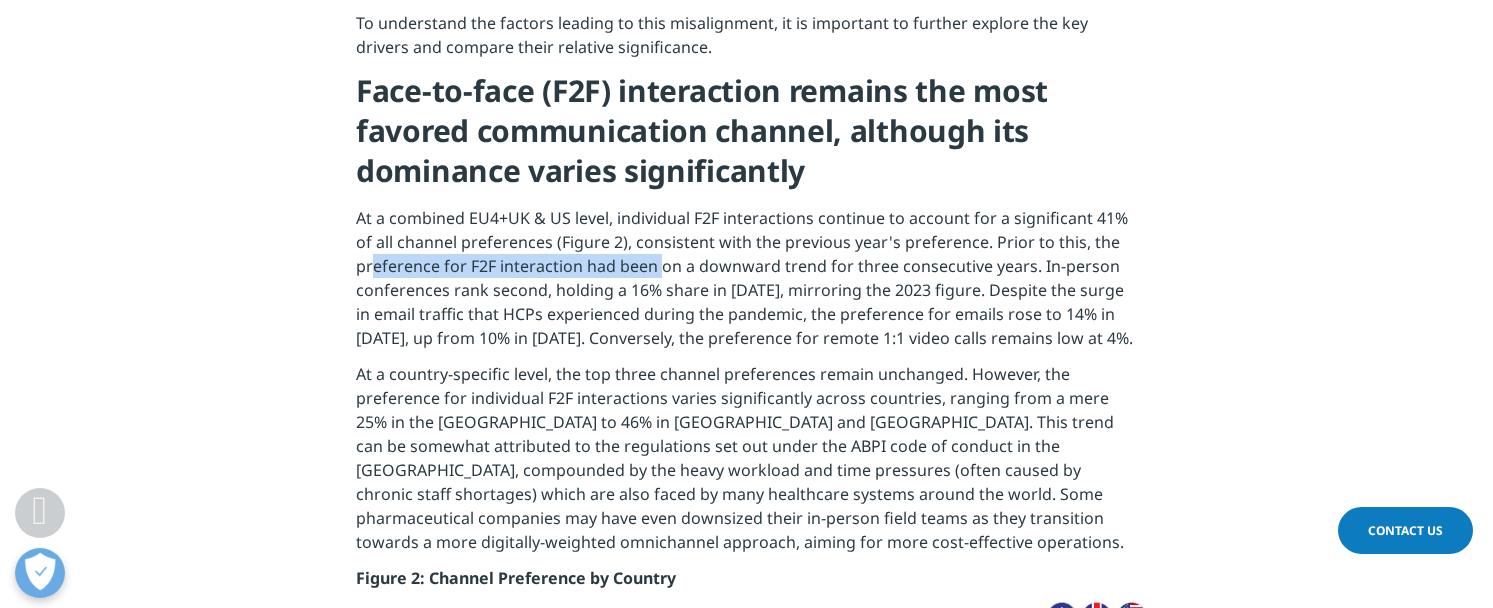 drag, startPoint x: 373, startPoint y: 222, endPoint x: 660, endPoint y: 206, distance: 287.44565 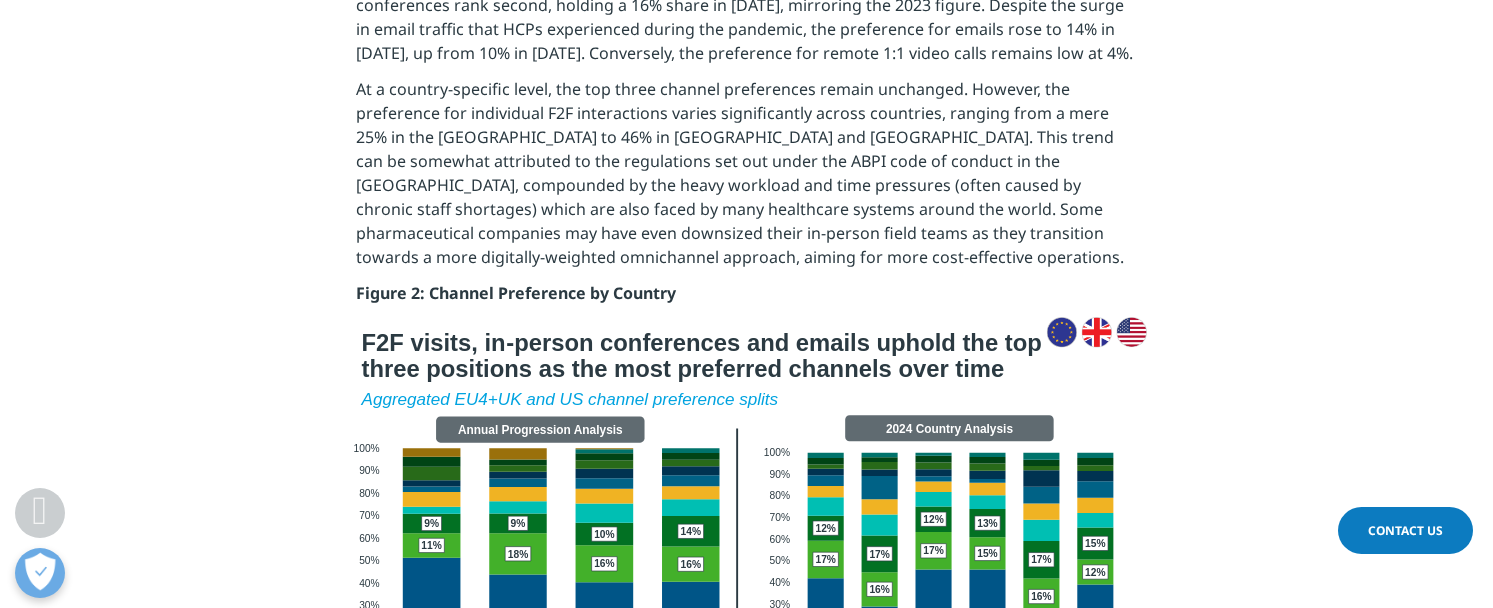 scroll, scrollTop: 2633, scrollLeft: 0, axis: vertical 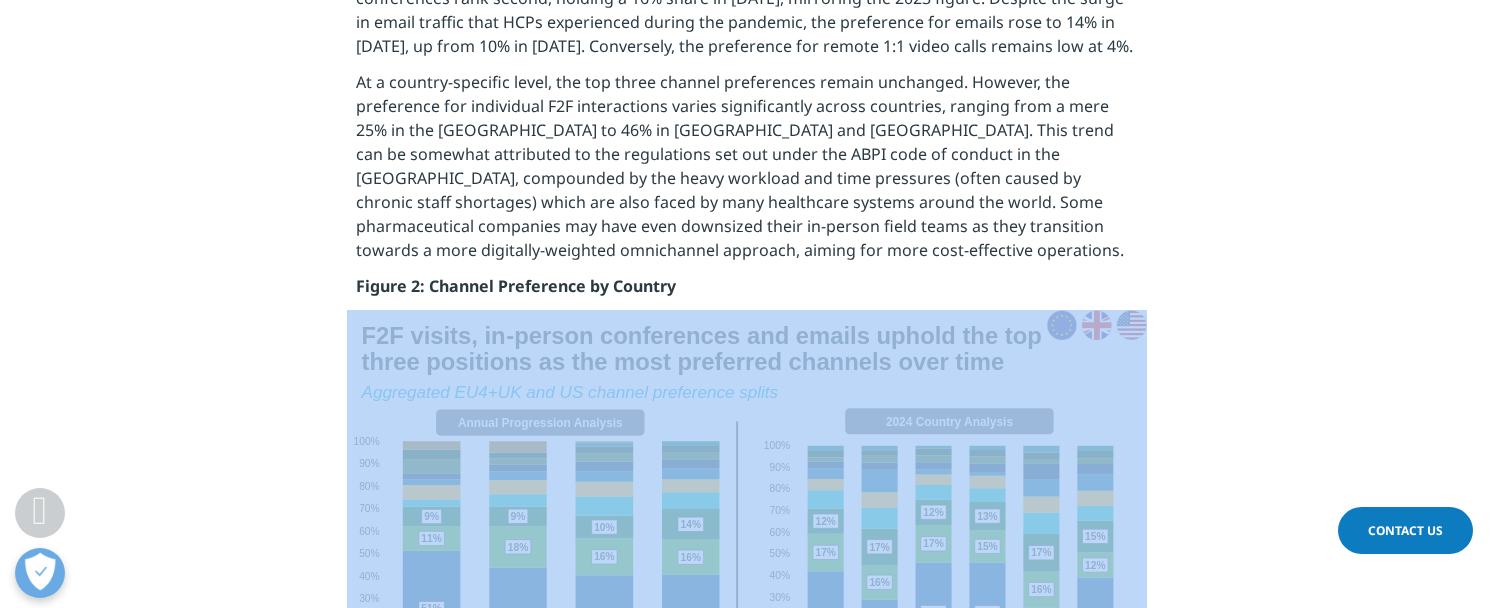 drag, startPoint x: 348, startPoint y: 313, endPoint x: 1217, endPoint y: 296, distance: 869.16626 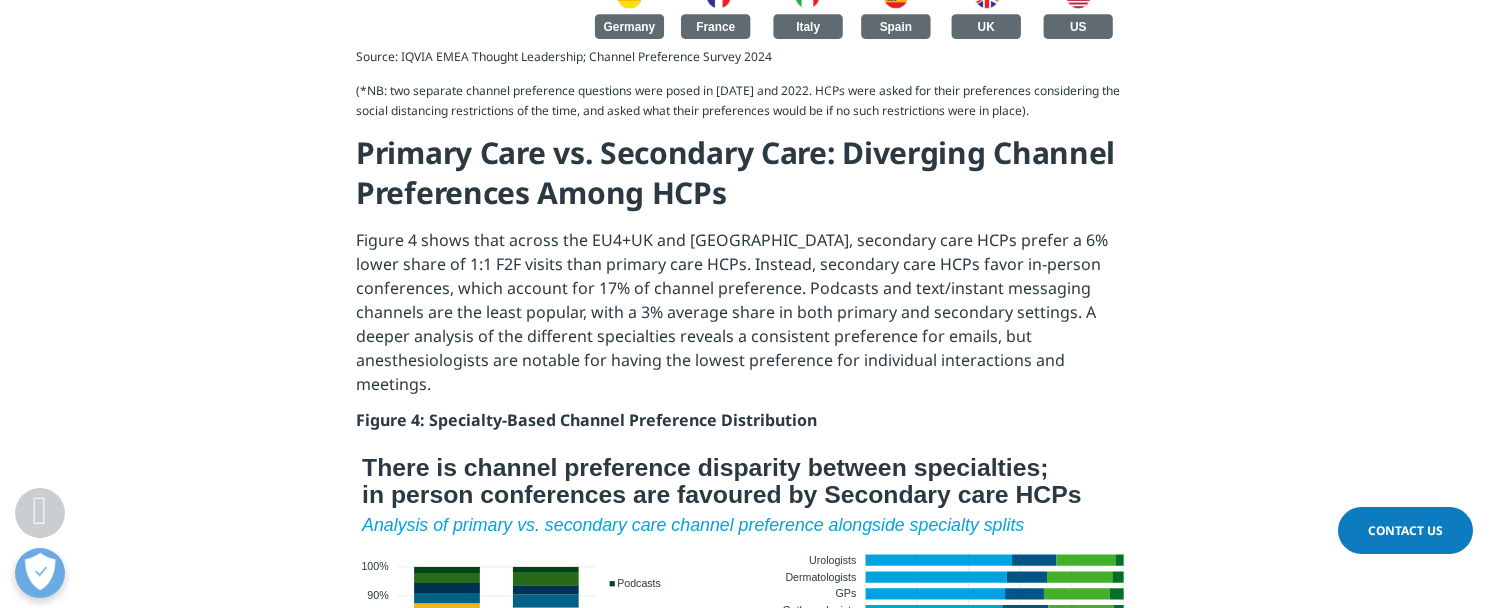 scroll, scrollTop: 4079, scrollLeft: 0, axis: vertical 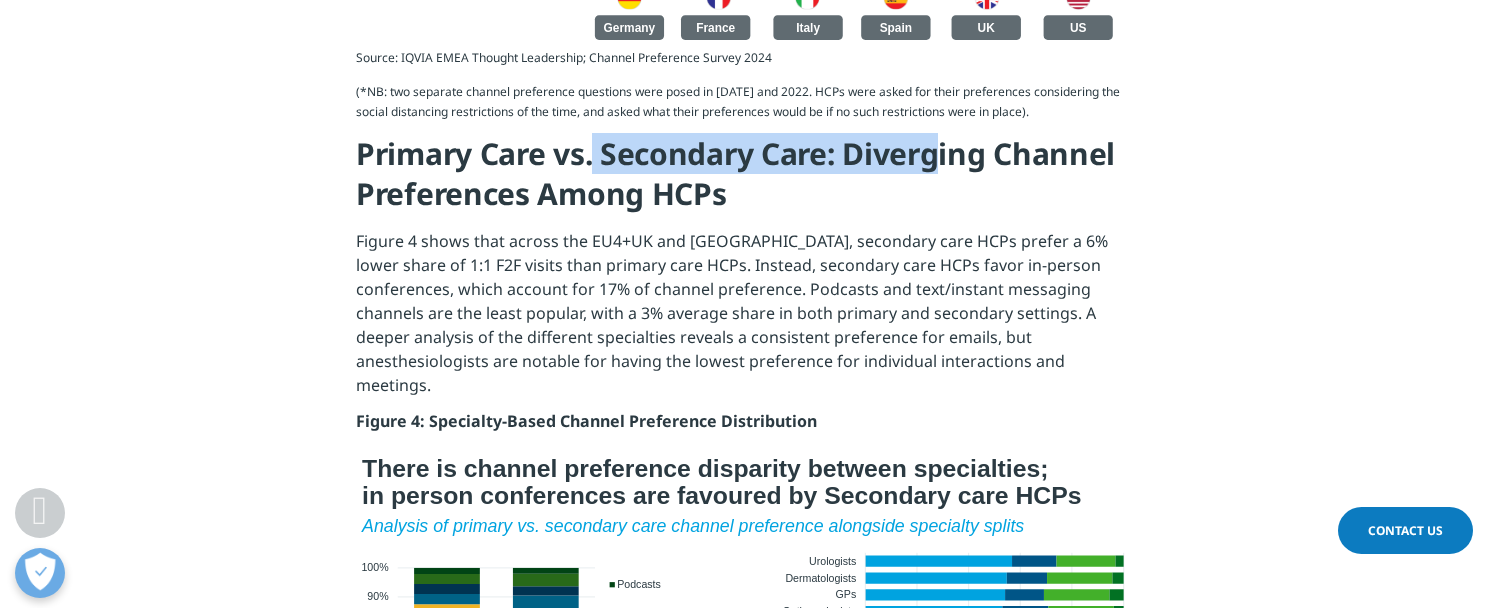 drag, startPoint x: 844, startPoint y: 61, endPoint x: 934, endPoint y: 69, distance: 90.35486 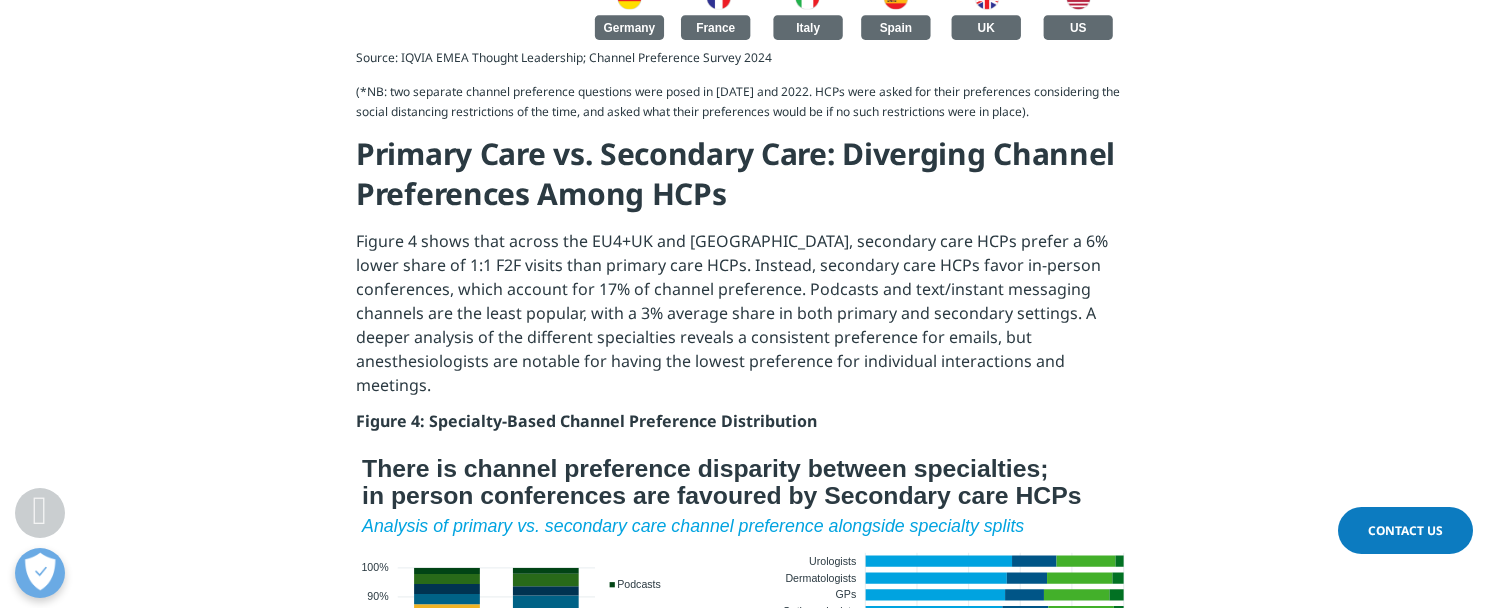 click on "Primary Care vs. Secondary Care: Diverging Channel Preferences Among HCPs" at bounding box center (746, 181) 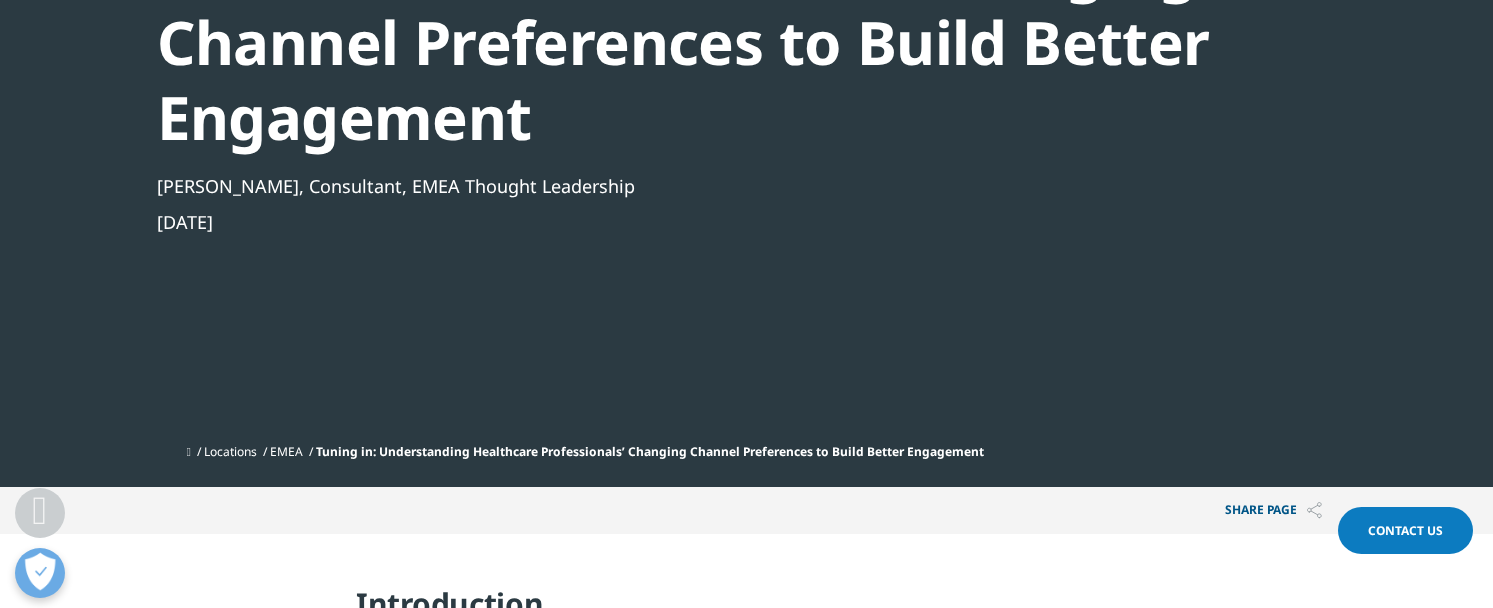scroll, scrollTop: 373, scrollLeft: 0, axis: vertical 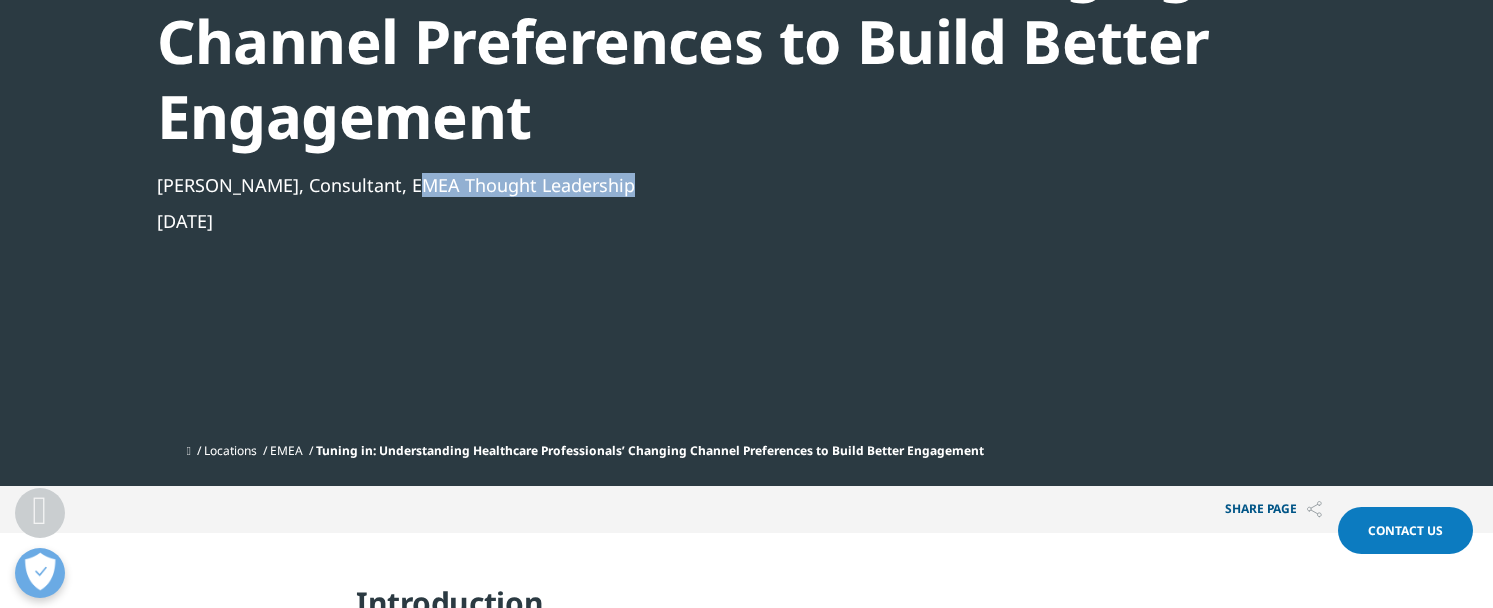 drag, startPoint x: 424, startPoint y: 184, endPoint x: 664, endPoint y: 225, distance: 243.4769 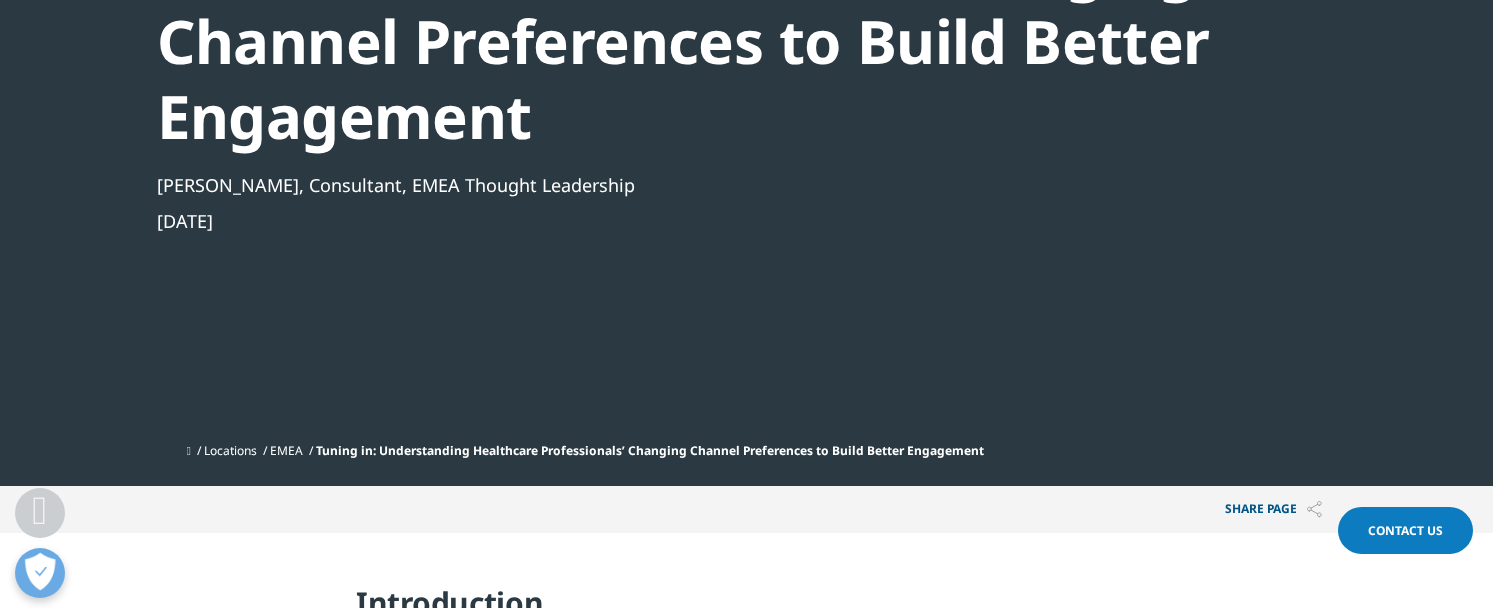 click on "Blog
Tuning in: Understanding Healthcare Professionals’ Changing Channel Preferences to Build Better Engagement
[PERSON_NAME], Consultant, EMEA Thought Leadership
[DATE]" at bounding box center (693, 127) 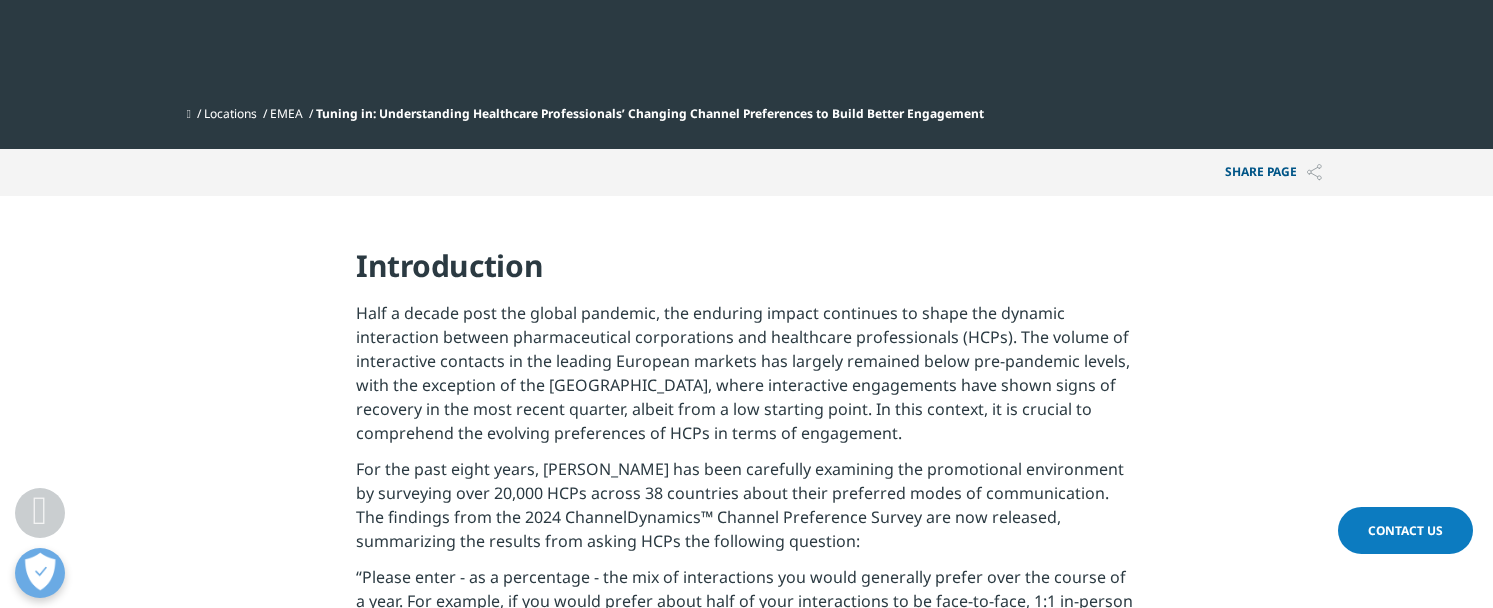 scroll, scrollTop: 902, scrollLeft: 0, axis: vertical 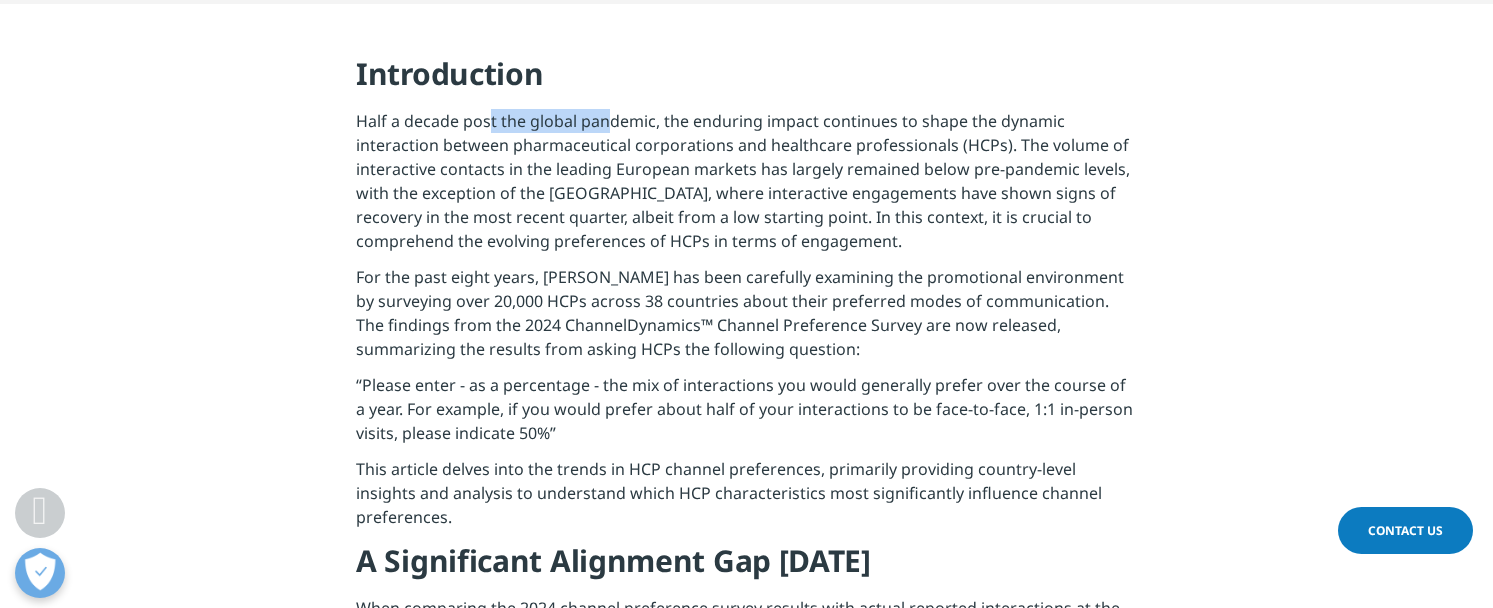 drag, startPoint x: 489, startPoint y: 119, endPoint x: 604, endPoint y: 123, distance: 115.06954 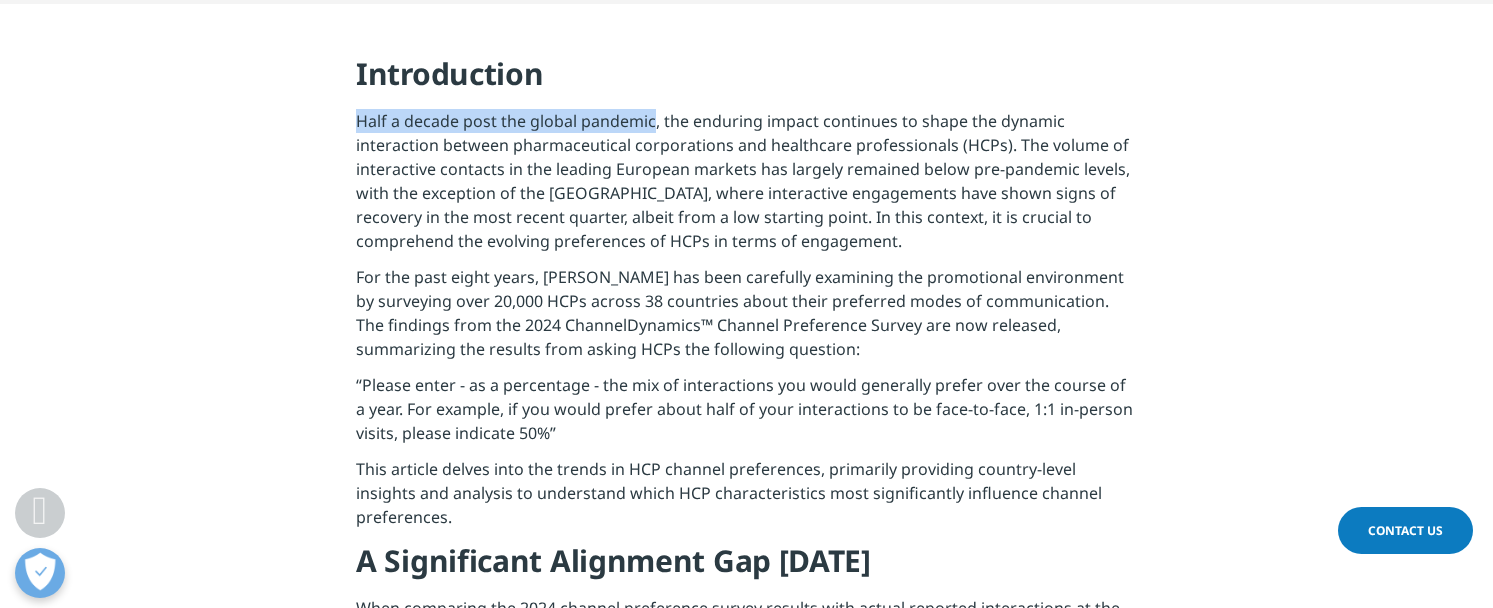 drag, startPoint x: 654, startPoint y: 124, endPoint x: 940, endPoint y: 170, distance: 289.6757 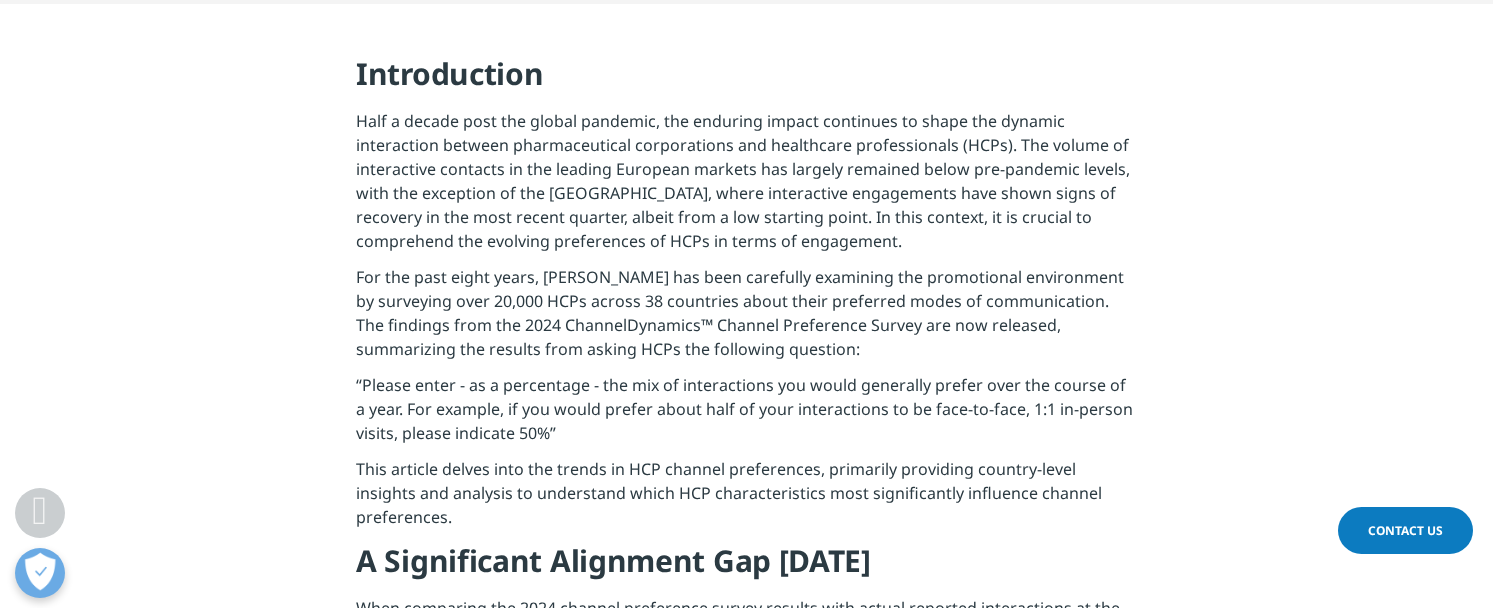 click on "Half a decade post the global pandemic, the enduring impact continues to shape the dynamic interaction between pharmaceutical corporations and healthcare professionals (HCPs). The volume of interactive contacts in the leading European markets has largely remained below pre-pandemic levels, with the exception of the [GEOGRAPHIC_DATA], where interactive engagements have shown signs of recovery in the most recent quarter, albeit from a low starting point. In this context, it is crucial to comprehend the evolving preferences of HCPs in terms of engagement." at bounding box center (746, 187) 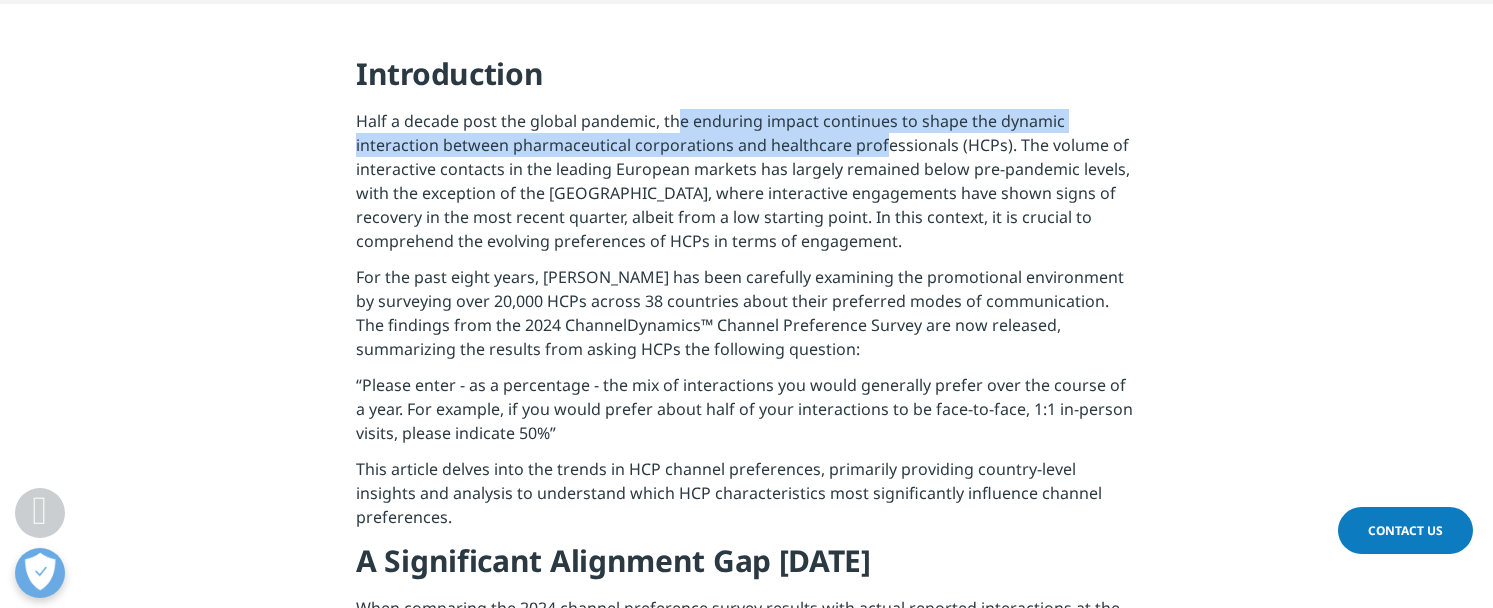 drag, startPoint x: 702, startPoint y: 119, endPoint x: 913, endPoint y: 148, distance: 212.98357 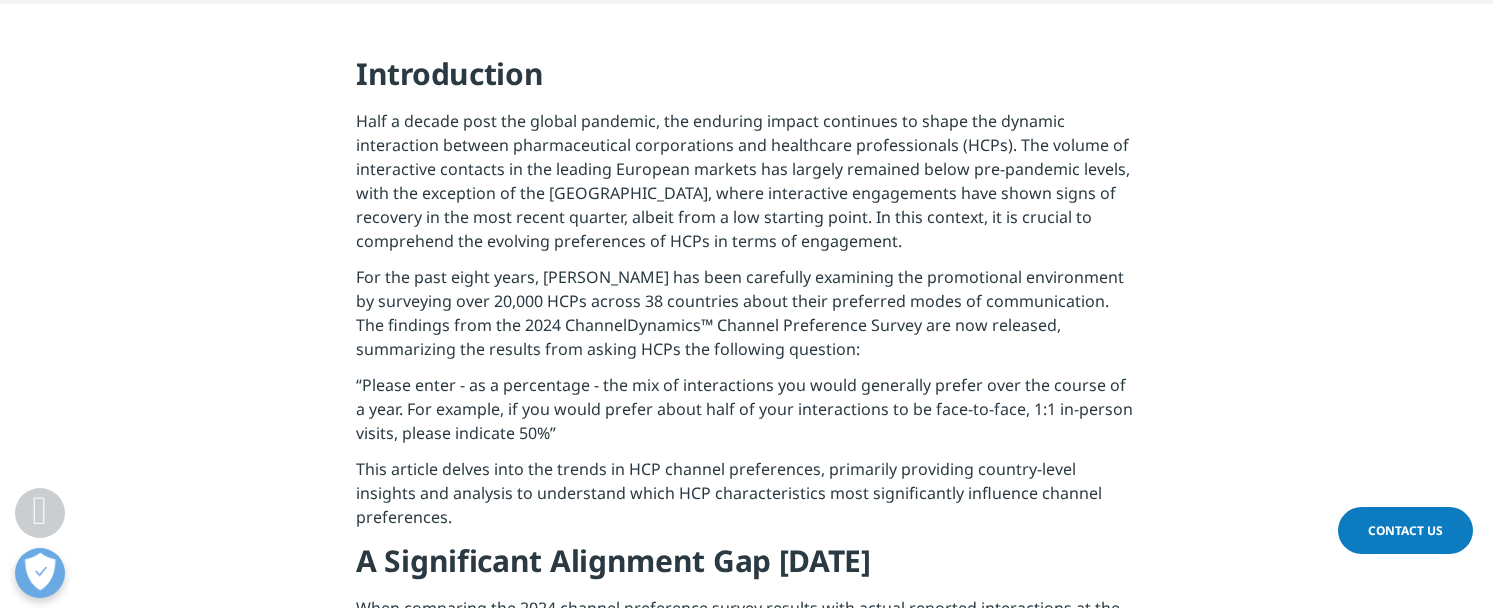 click on "For the past eight years, [PERSON_NAME] has been carefully examining the promotional environment by surveying over 20,000 HCPs across 38 countries about their preferred modes of communication. The findings from the 2024 ChannelDynamics™ Channel Preference Survey are now released, summarizing the results from asking HCPs the following question:" at bounding box center [746, 319] 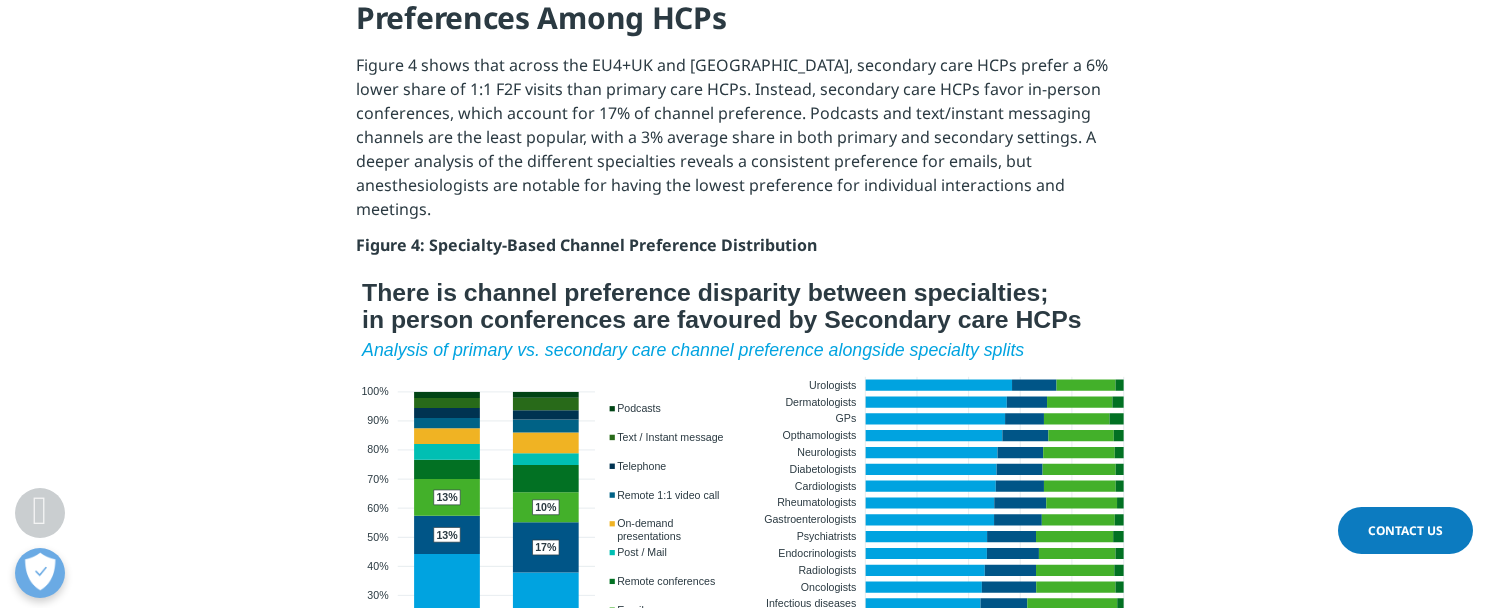 click at bounding box center [747, 488] 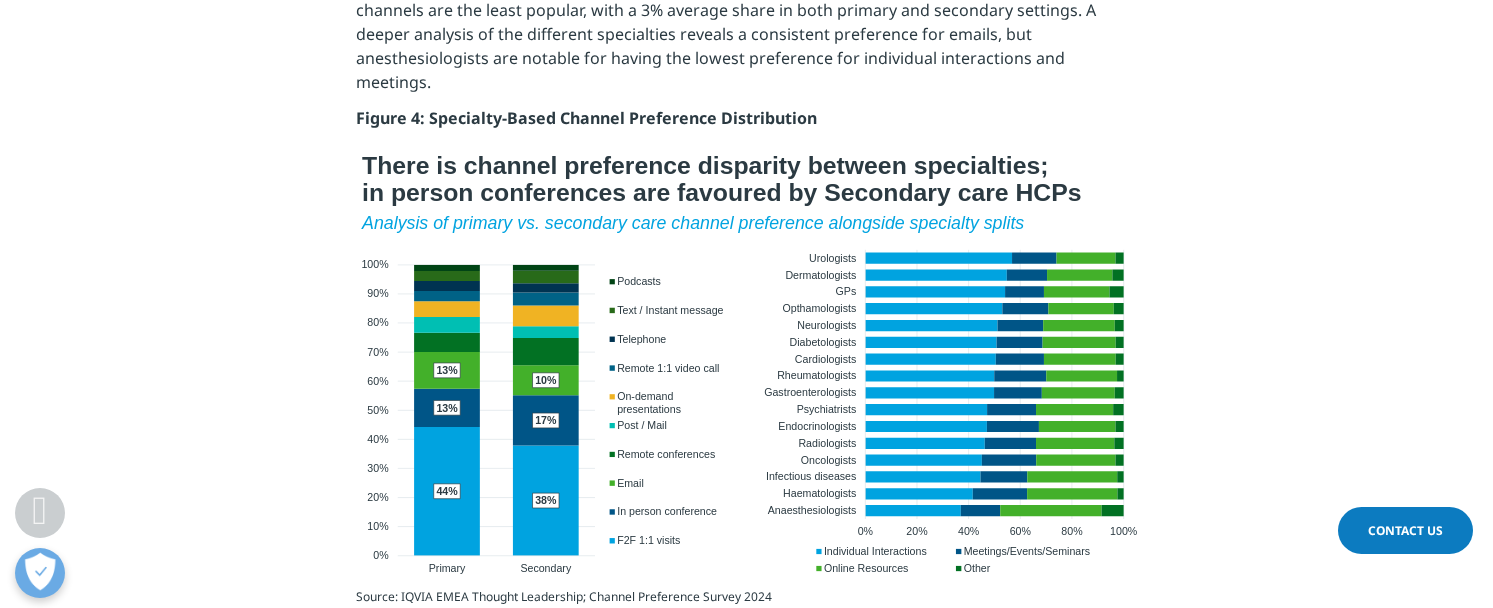 scroll, scrollTop: 4384, scrollLeft: 0, axis: vertical 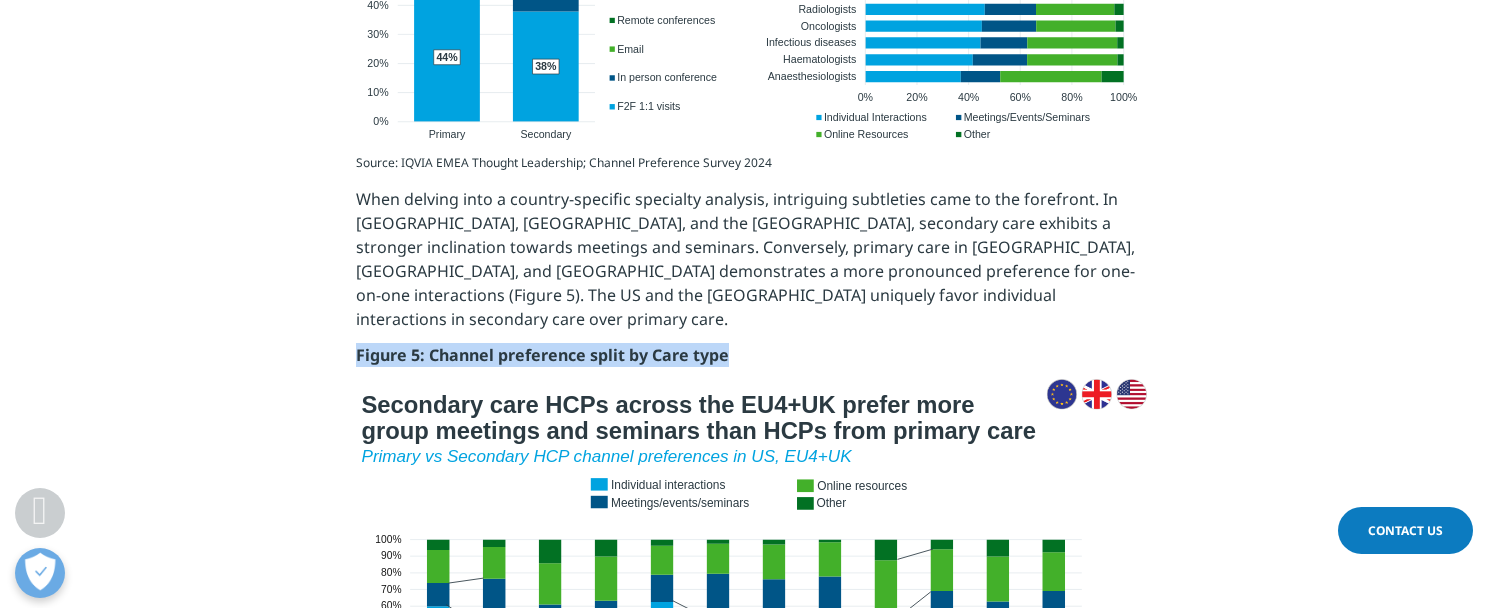 drag, startPoint x: 357, startPoint y: 207, endPoint x: 827, endPoint y: 209, distance: 470.00424 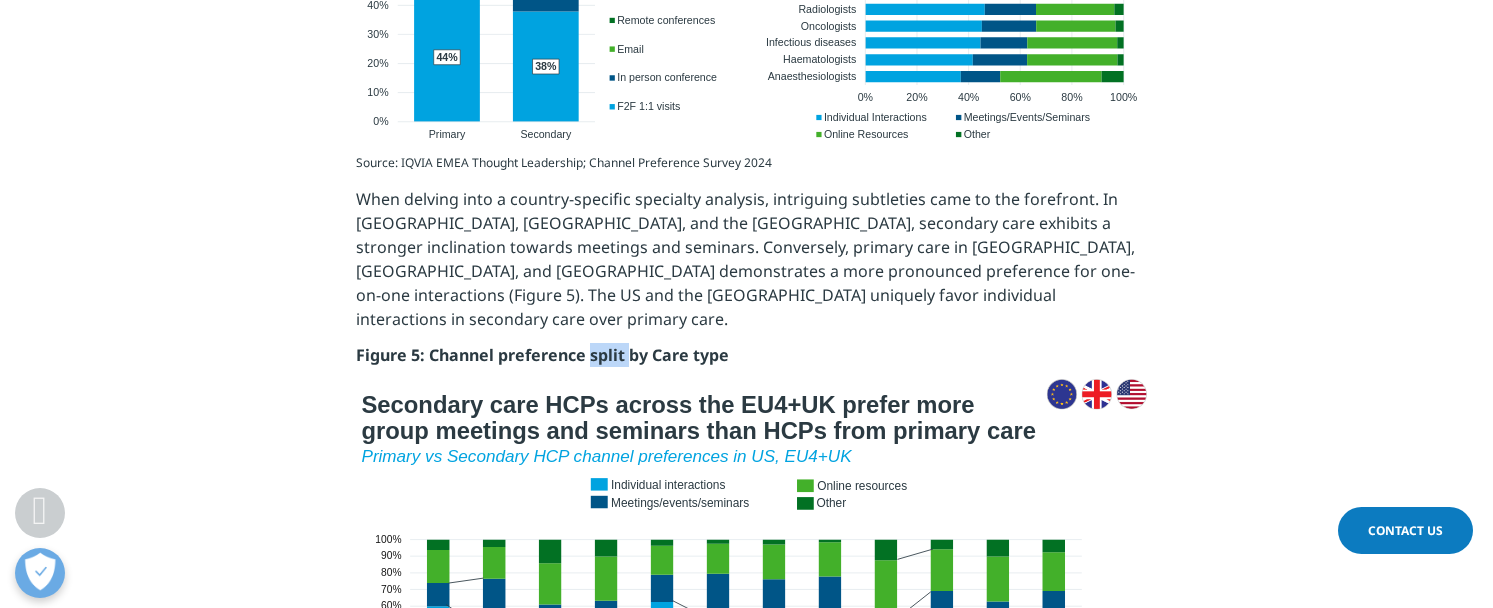 click on "Figure 5: Channel preference split by Care type" at bounding box center [542, 355] 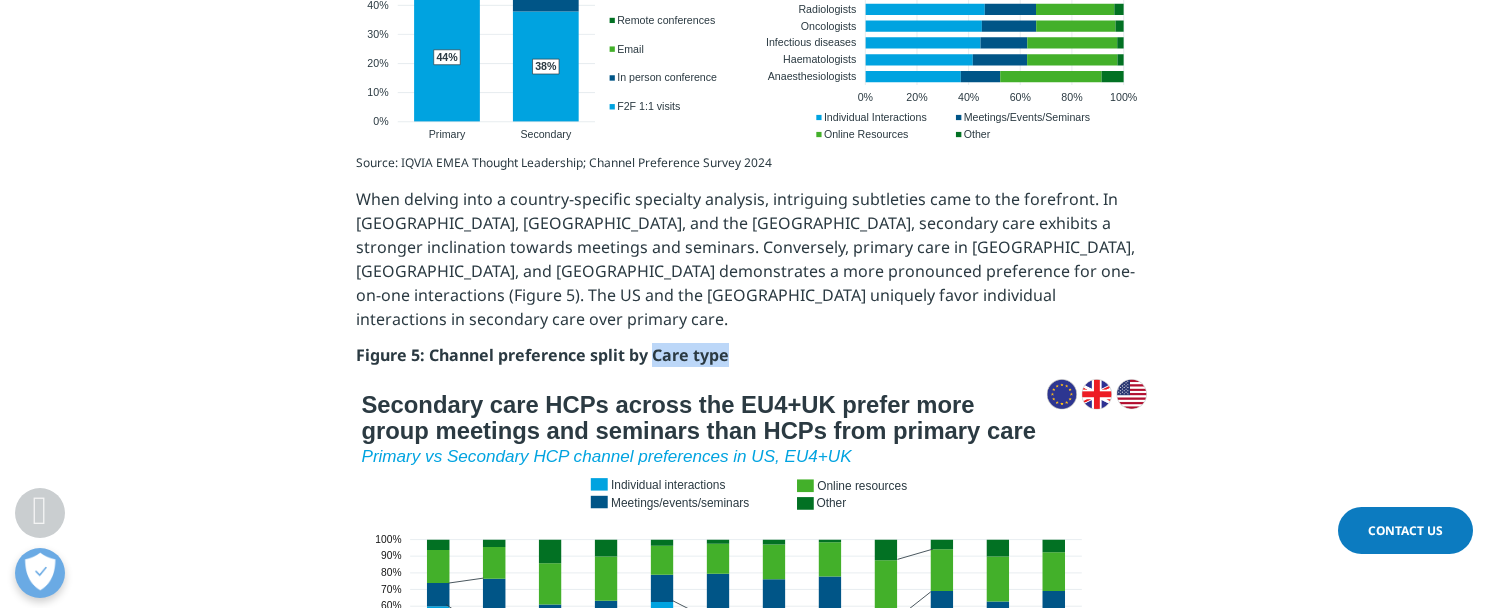 drag, startPoint x: 652, startPoint y: 210, endPoint x: 781, endPoint y: 206, distance: 129.062 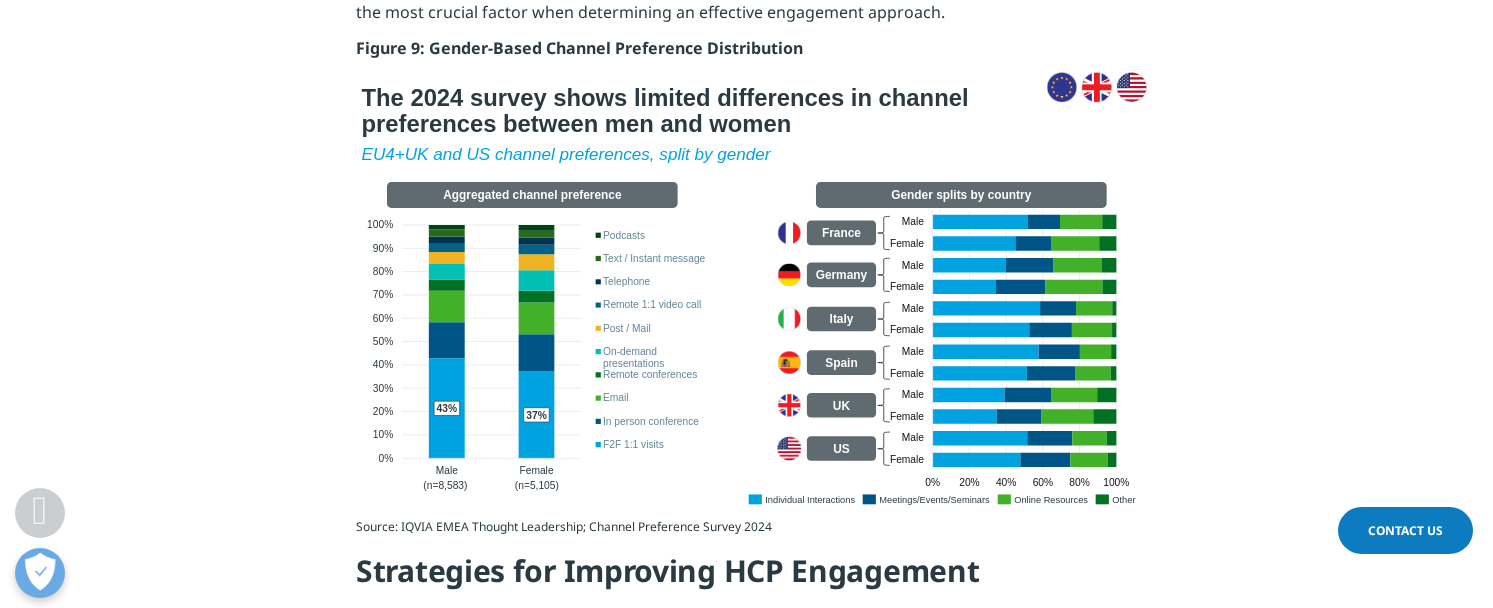 scroll, scrollTop: 8128, scrollLeft: 0, axis: vertical 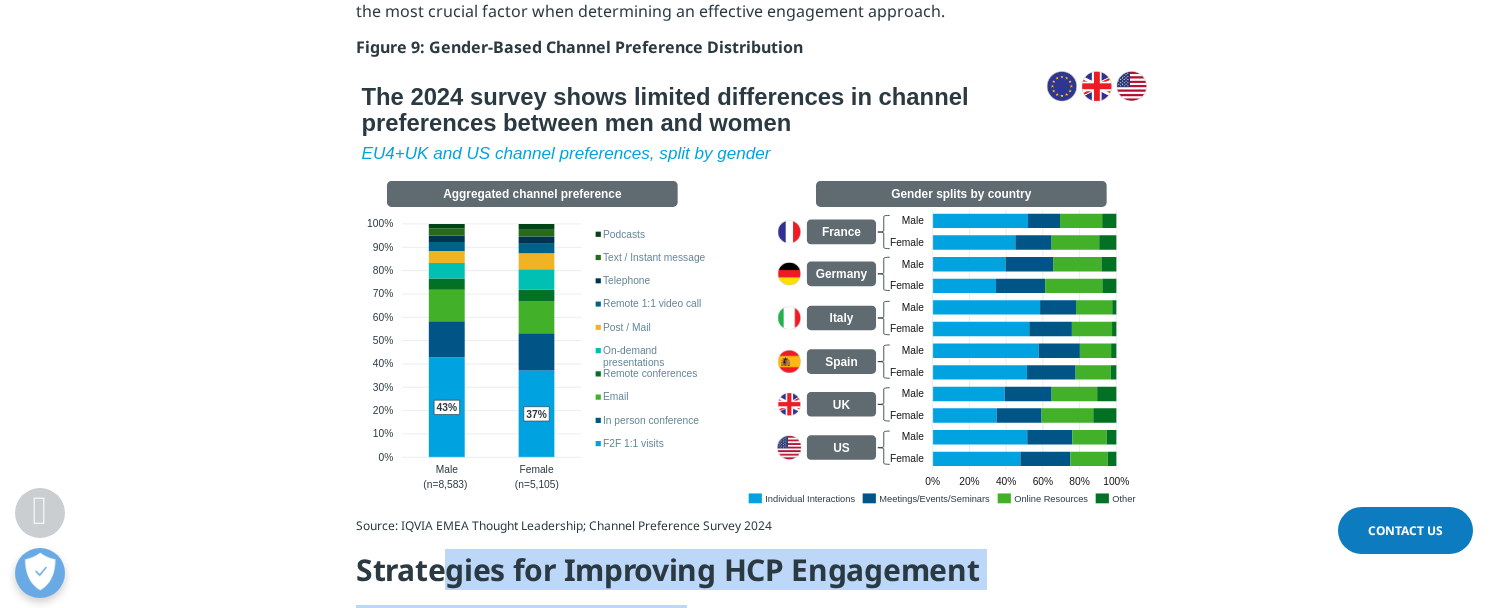 drag, startPoint x: 670, startPoint y: 370, endPoint x: 421, endPoint y: 375, distance: 249.0502 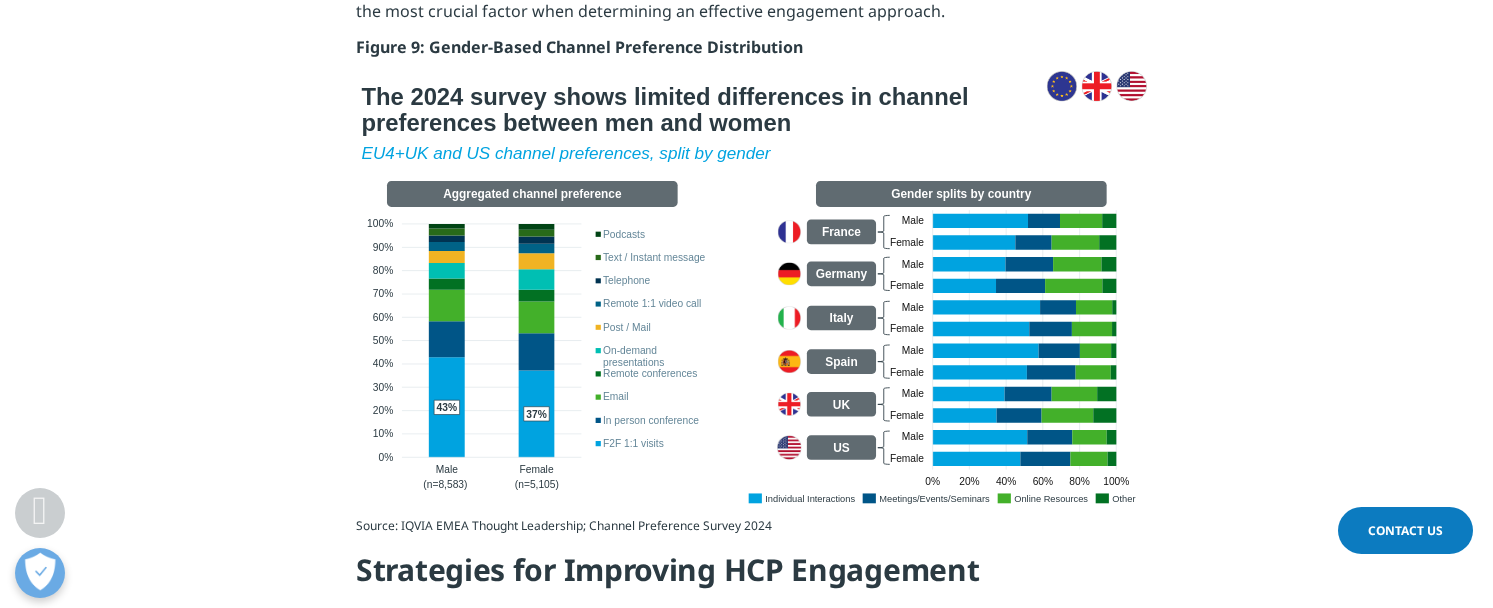 click on "Source: IQVIA EMEA Thought Leadership; Channel Preference Survey 2024
Strategies for Improving HCP Engagement
Figure 10: Components of an HCP Persona Approach" at bounding box center (746, 751) 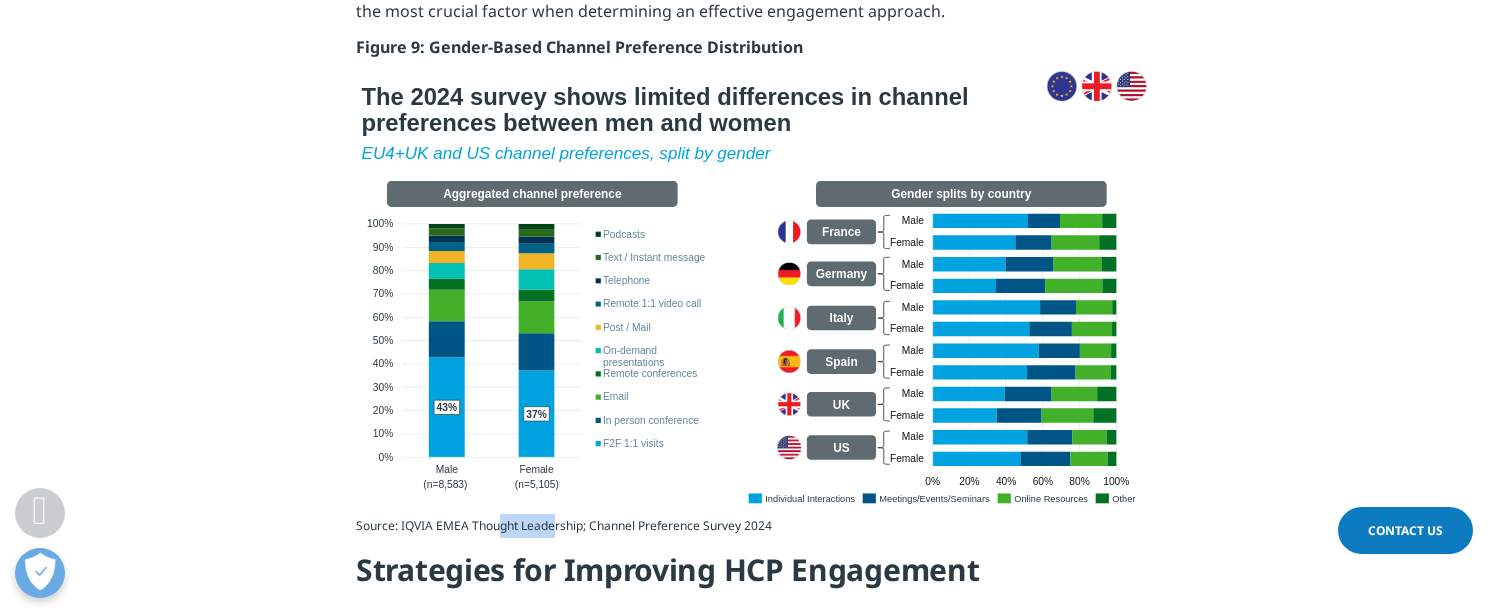 drag, startPoint x: 498, startPoint y: 291, endPoint x: 559, endPoint y: 292, distance: 61.008198 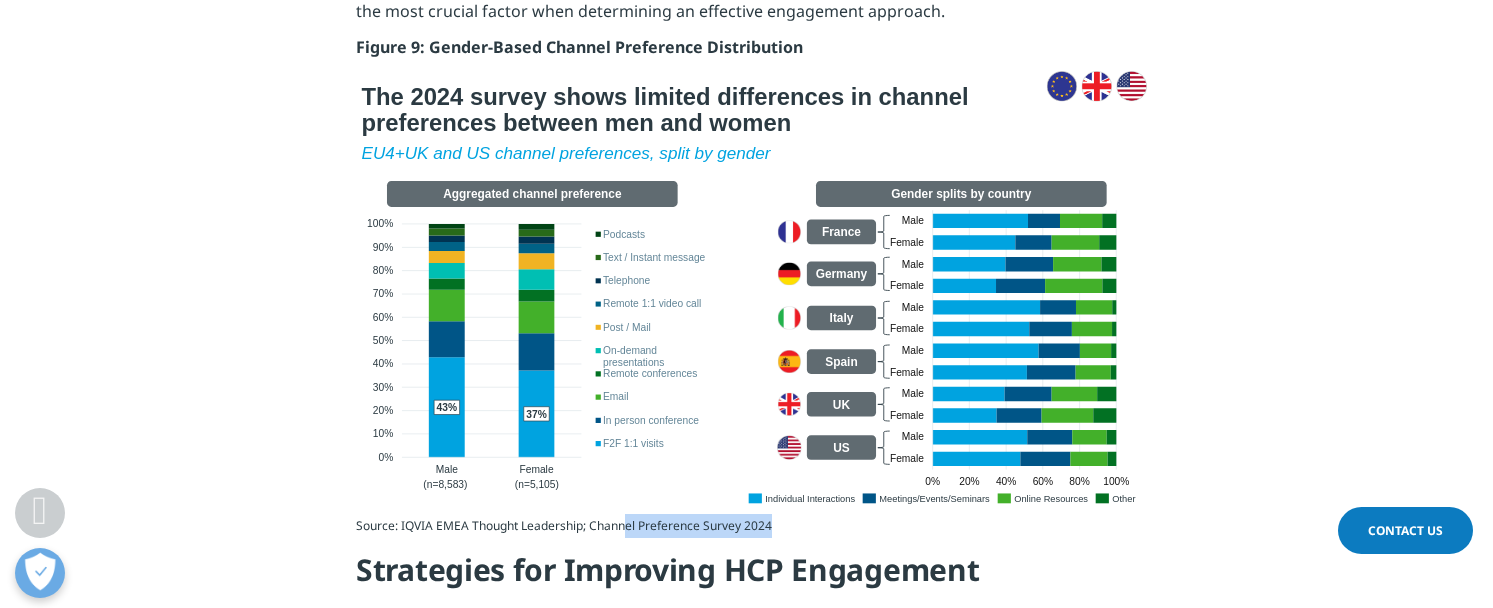 drag, startPoint x: 711, startPoint y: 288, endPoint x: 874, endPoint y: 288, distance: 163 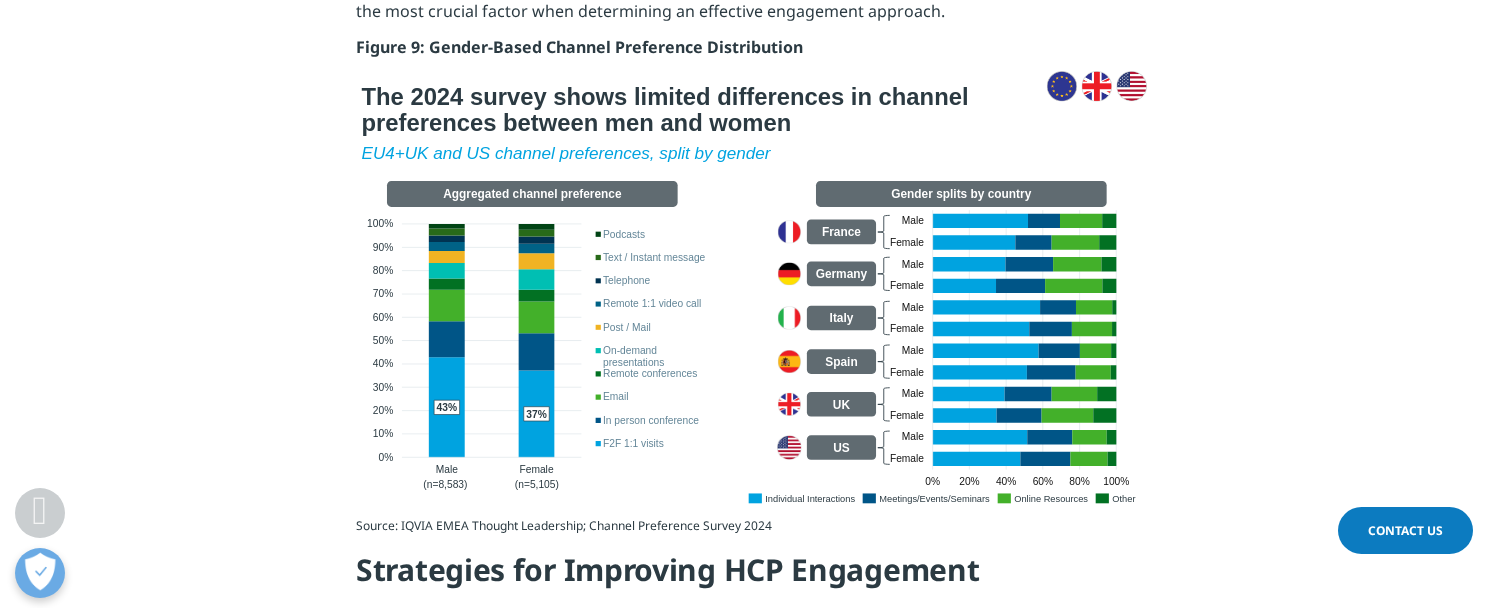 click on "Strategies for Improving HCP Engagement" at bounding box center [746, 577] 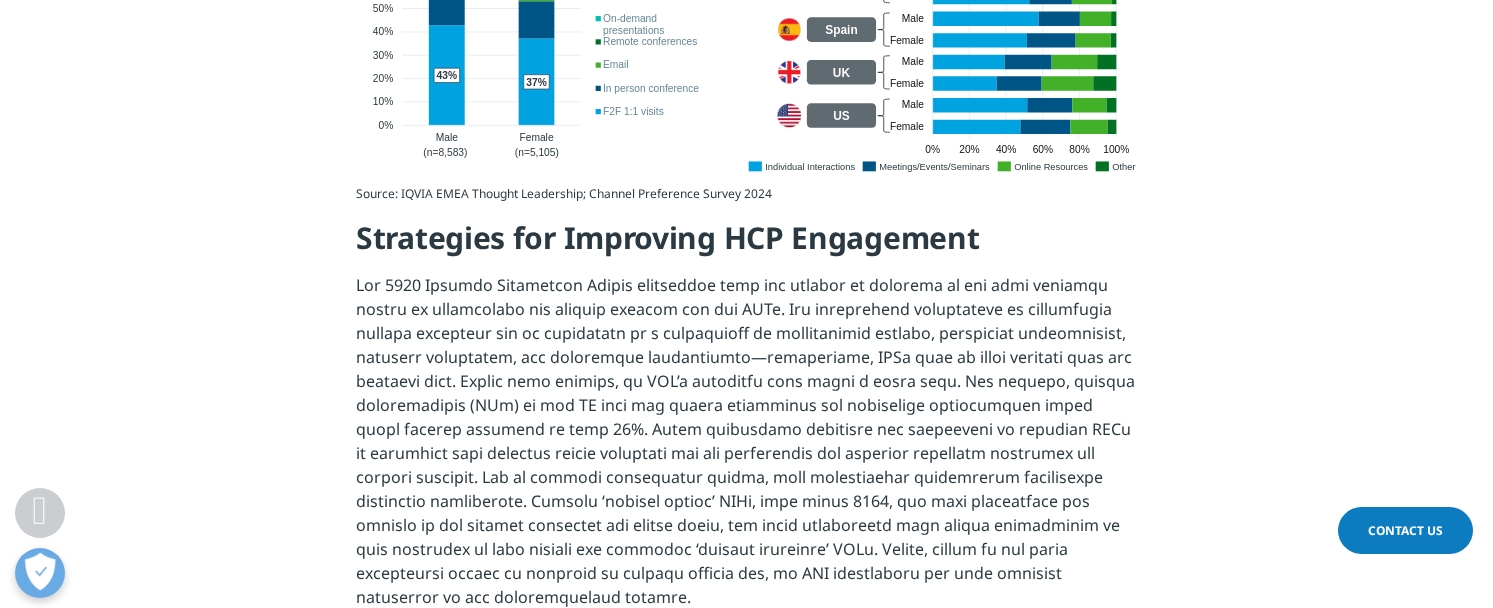 scroll, scrollTop: 8521, scrollLeft: 0, axis: vertical 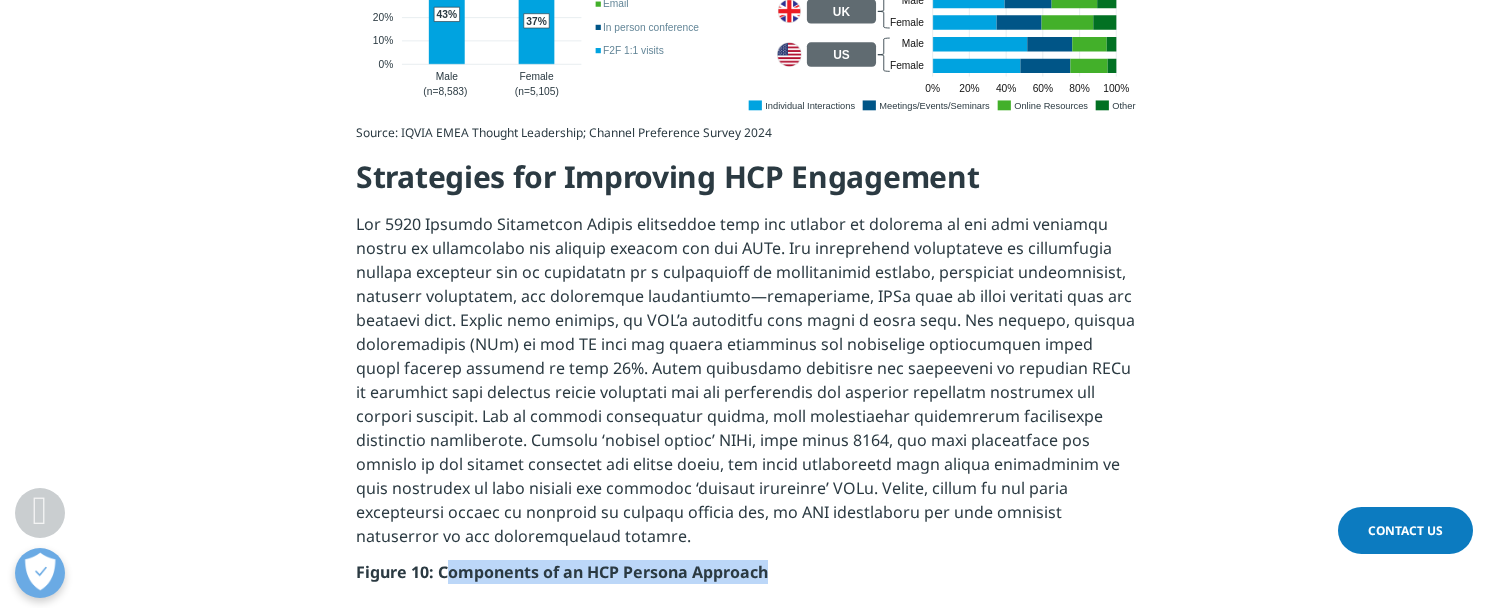 drag, startPoint x: 448, startPoint y: 312, endPoint x: 890, endPoint y: 307, distance: 442.0283 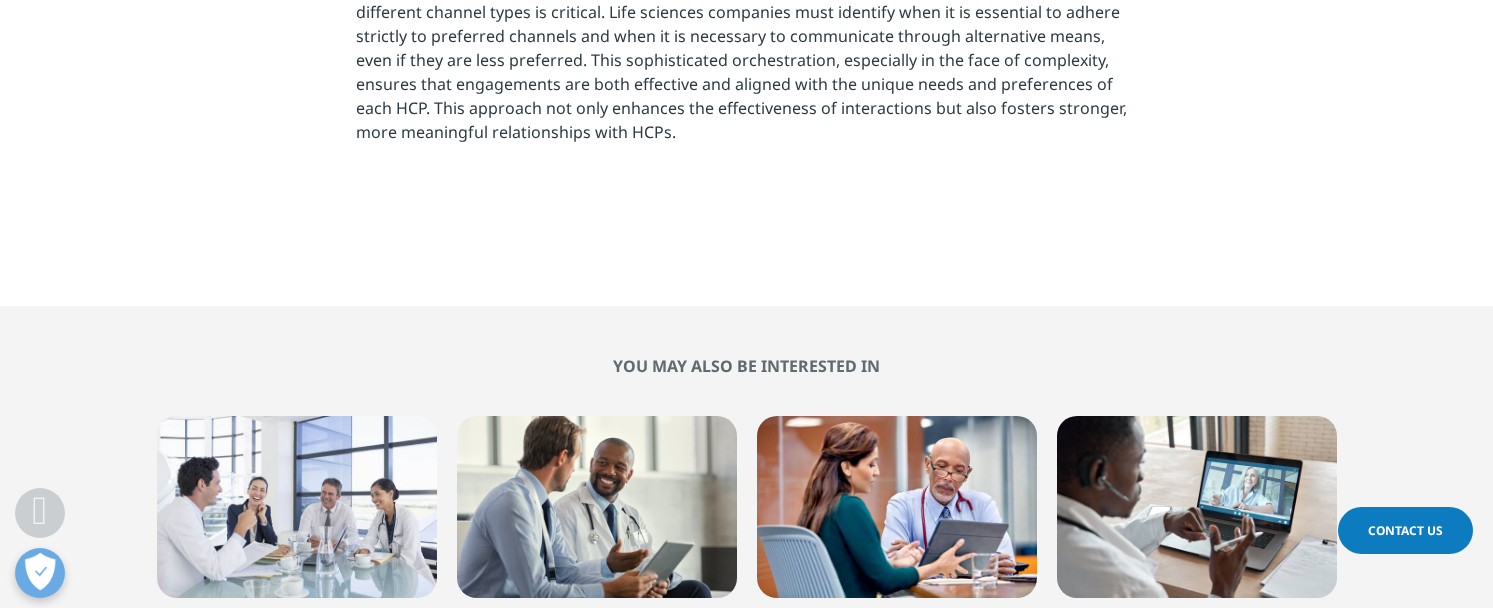 scroll, scrollTop: 9896, scrollLeft: 0, axis: vertical 